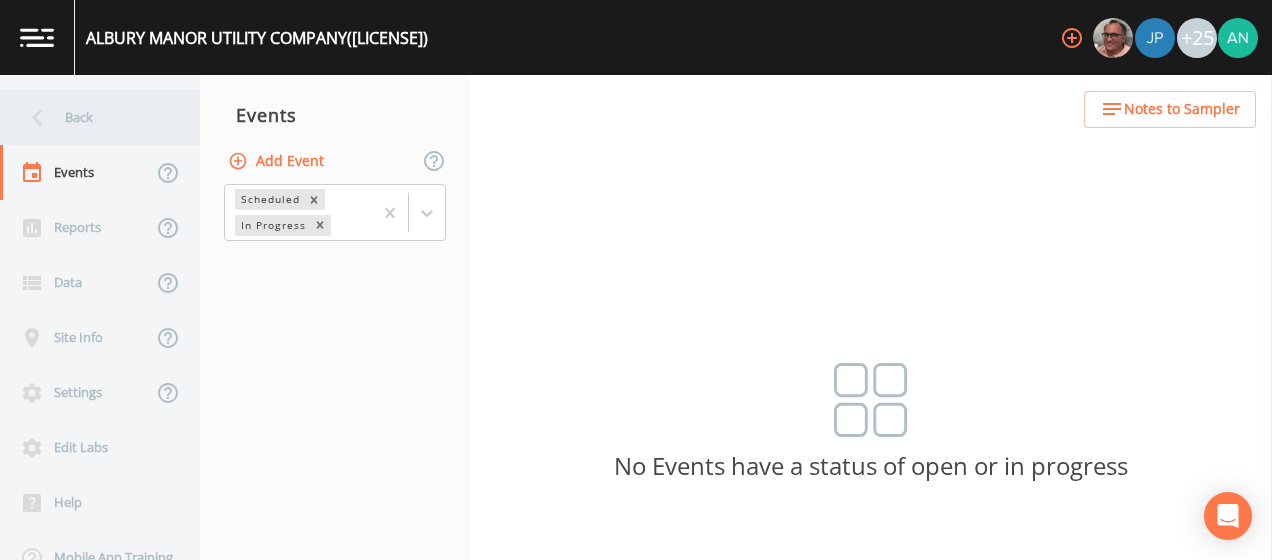 scroll, scrollTop: 0, scrollLeft: 0, axis: both 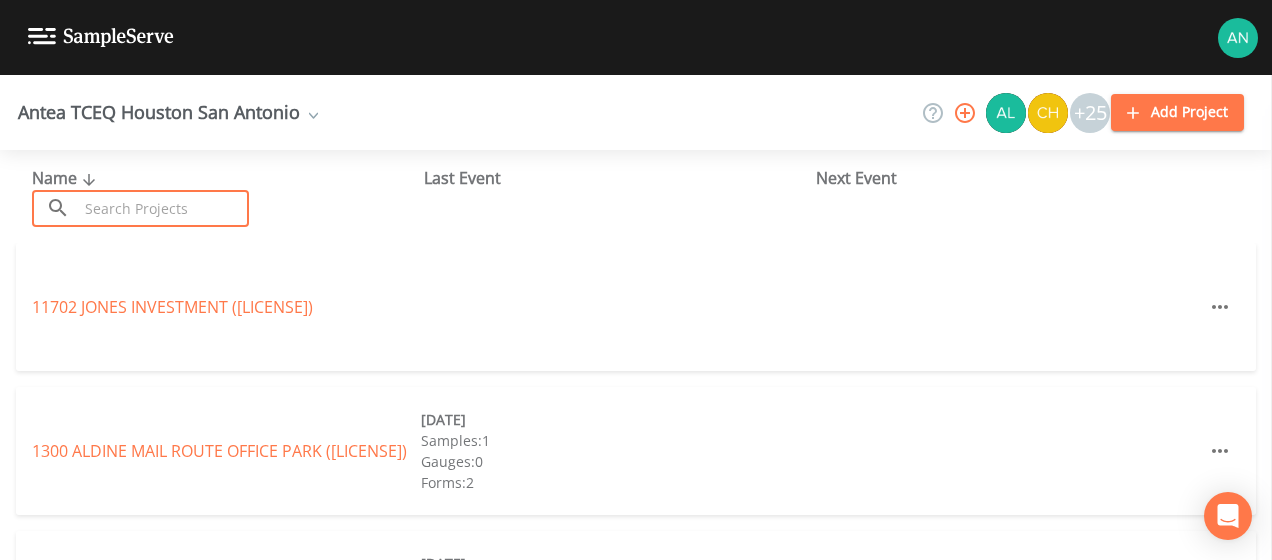 click at bounding box center [163, 208] 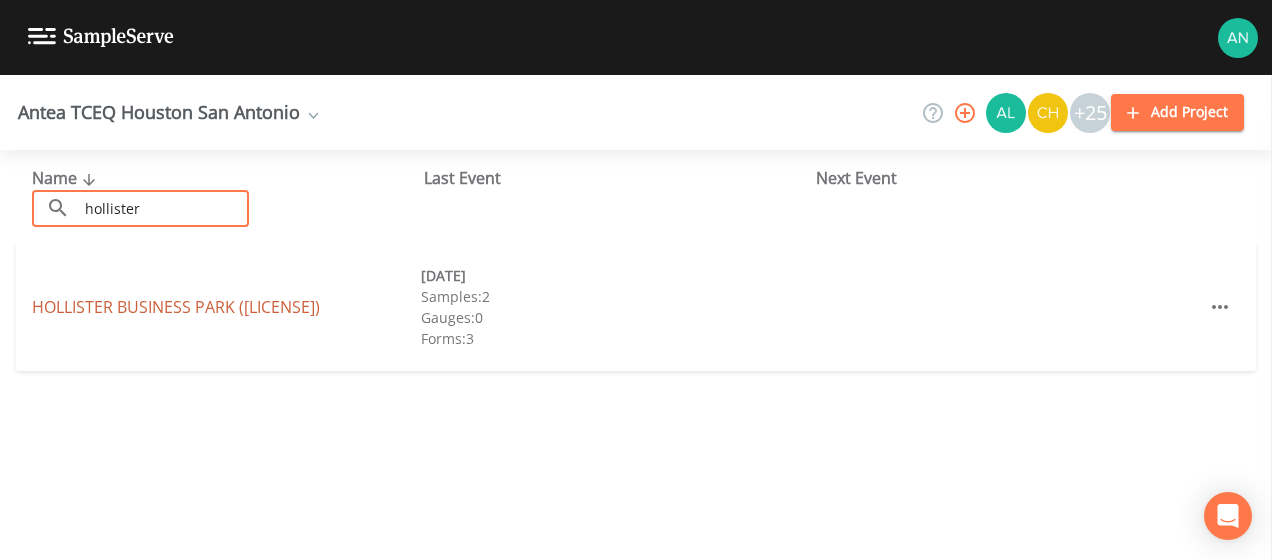 type on "hollister" 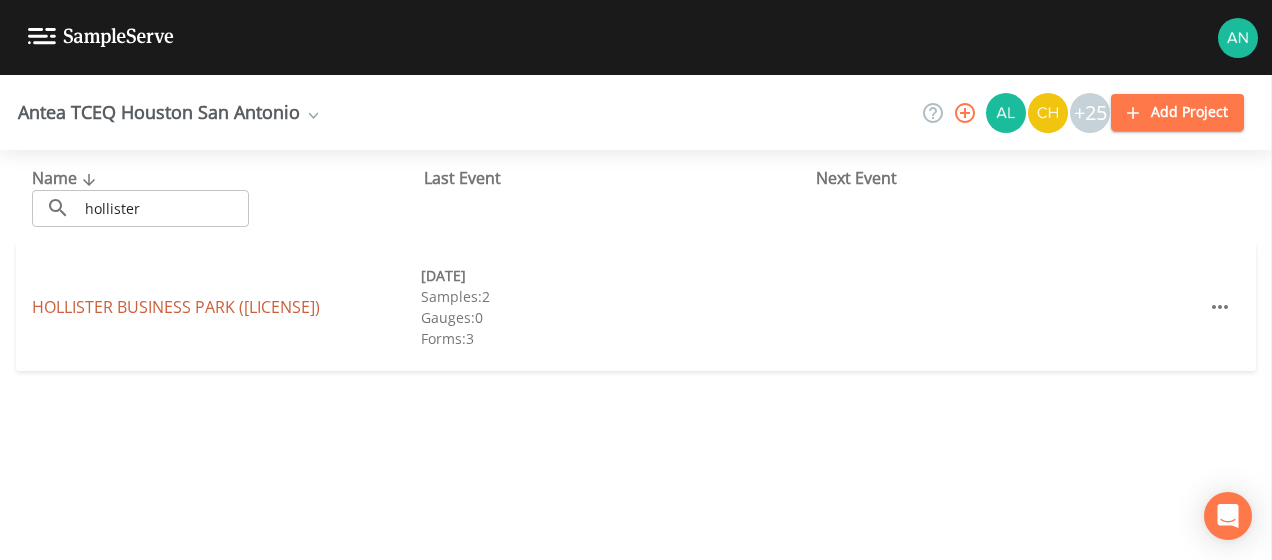 click on "([LICENSE])" at bounding box center (176, 307) 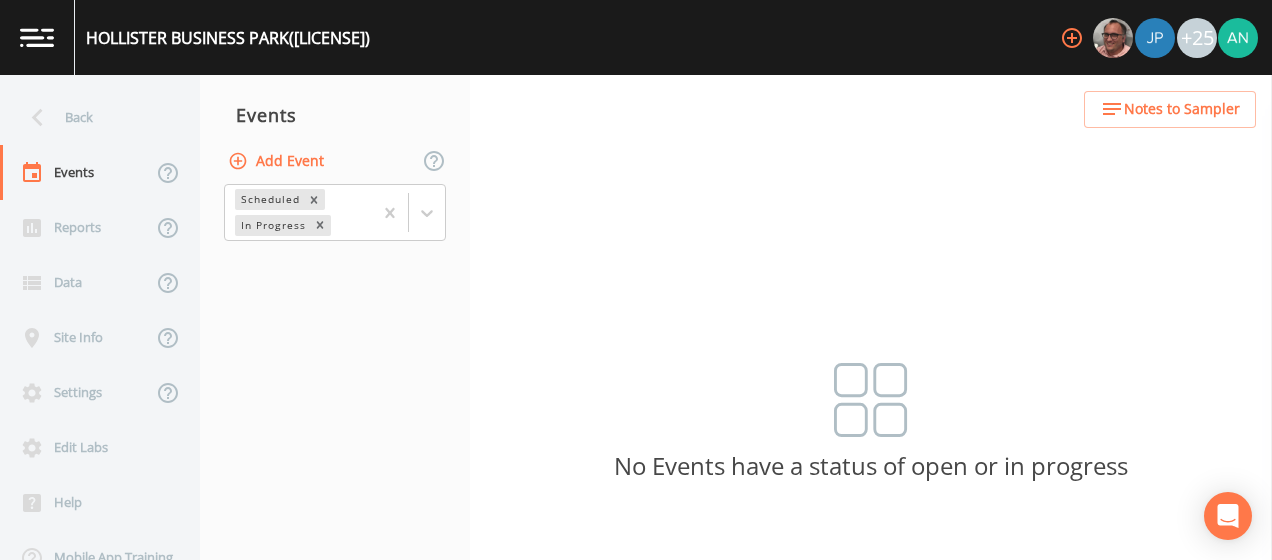click on "Notes to Sampler" at bounding box center (1182, 109) 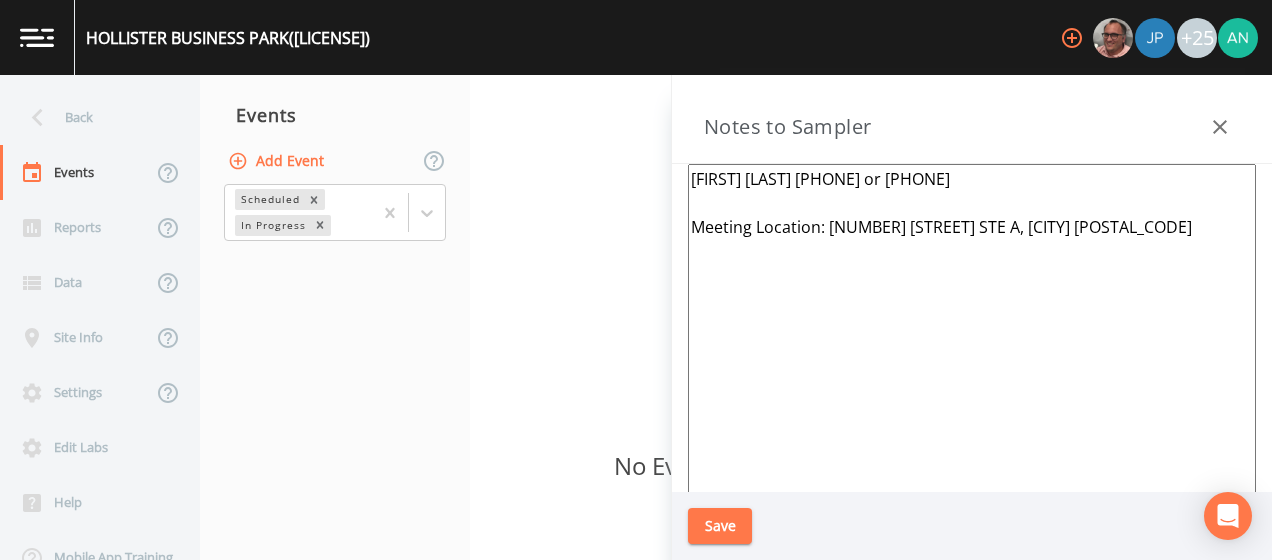 drag, startPoint x: 976, startPoint y: 291, endPoint x: 966, endPoint y: 294, distance: 10.440307 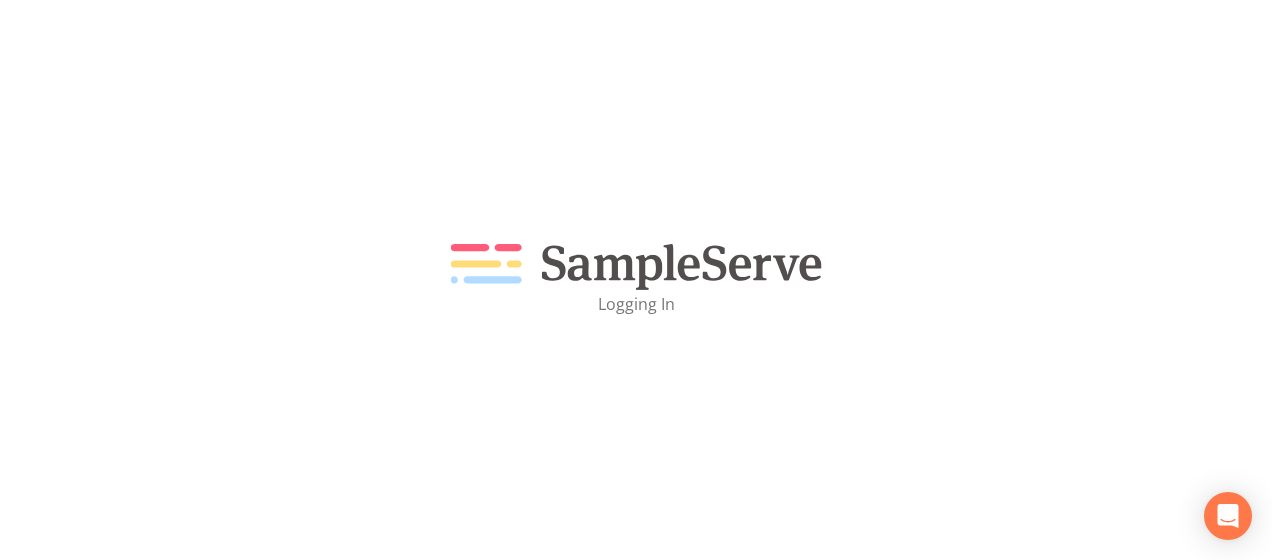 scroll, scrollTop: 0, scrollLeft: 0, axis: both 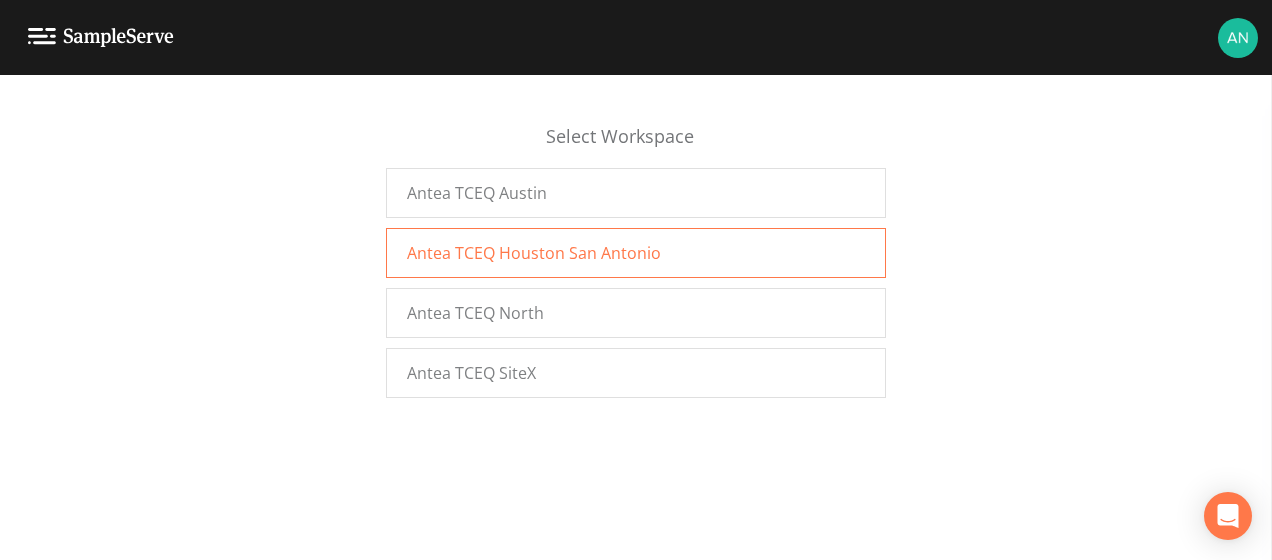 click on "Antea TCEQ Houston San Antonio" at bounding box center [534, 253] 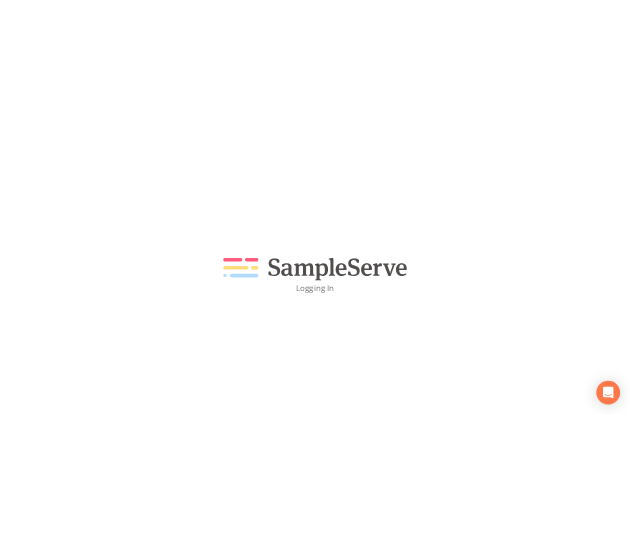 scroll, scrollTop: 0, scrollLeft: 0, axis: both 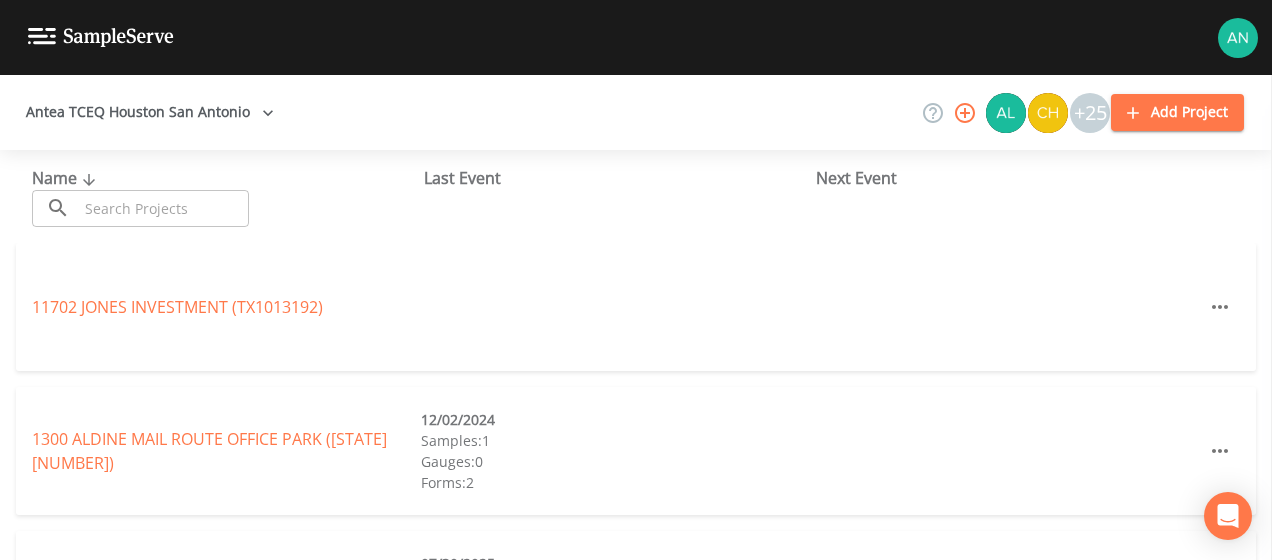 click at bounding box center [163, 208] 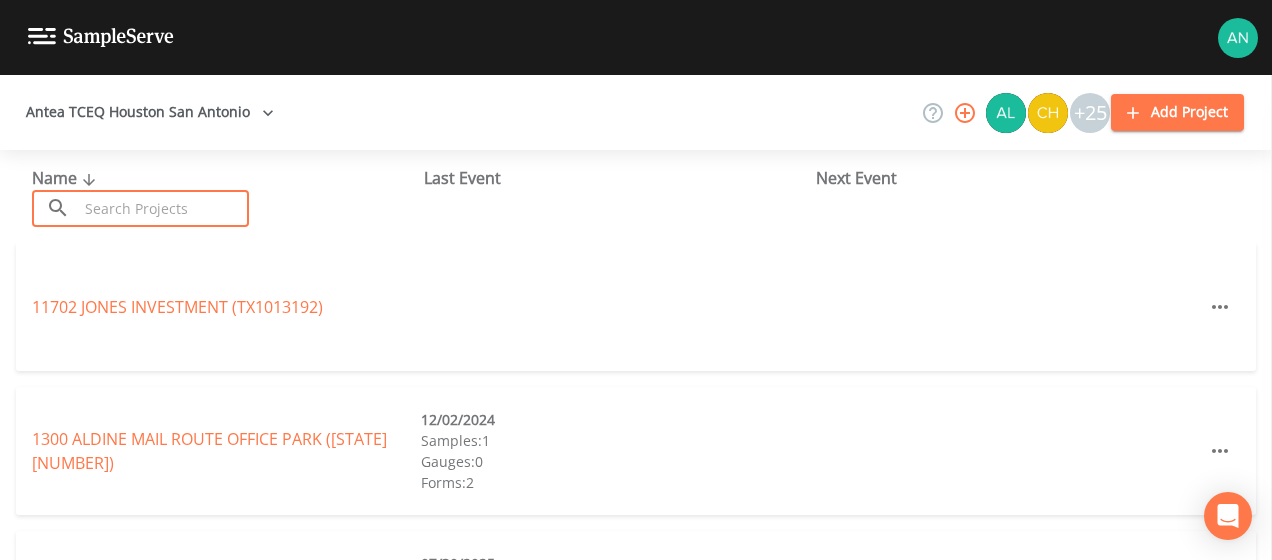 paste on "HERON LAKES ESTATES" 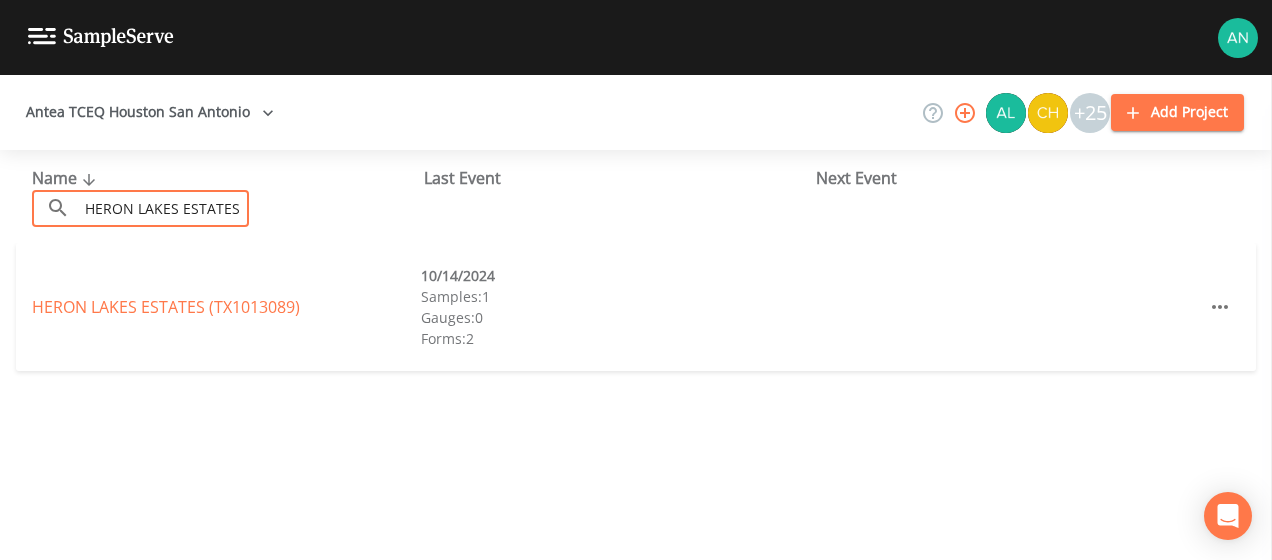 type on "HERON LAKES ESTATES" 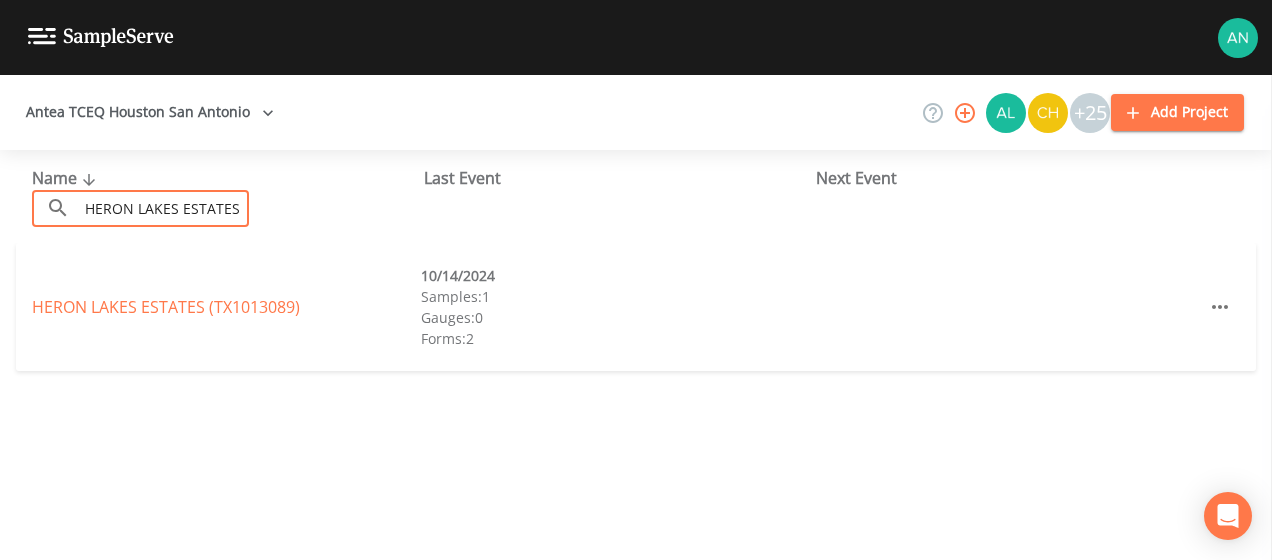 click on "HERON LAKES ESTATES   (TX1013089) 10/14/2024 Samples:  1 Gauges:  0 Forms:  2" at bounding box center (636, 307) 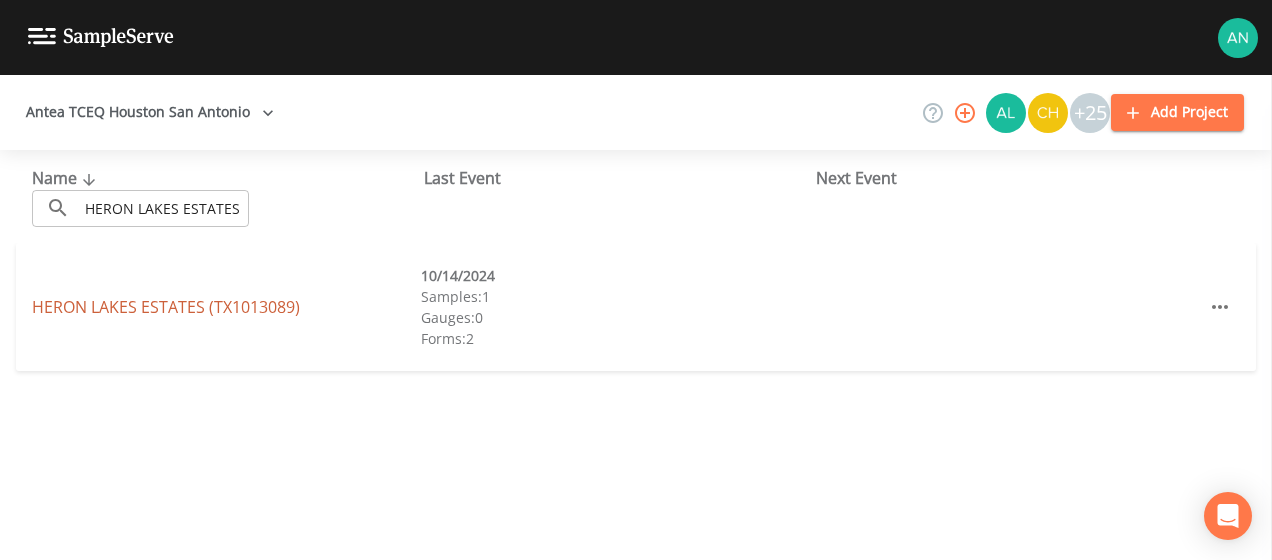 click on "HERON LAKES ESTATES   (TX1013089)" at bounding box center (166, 307) 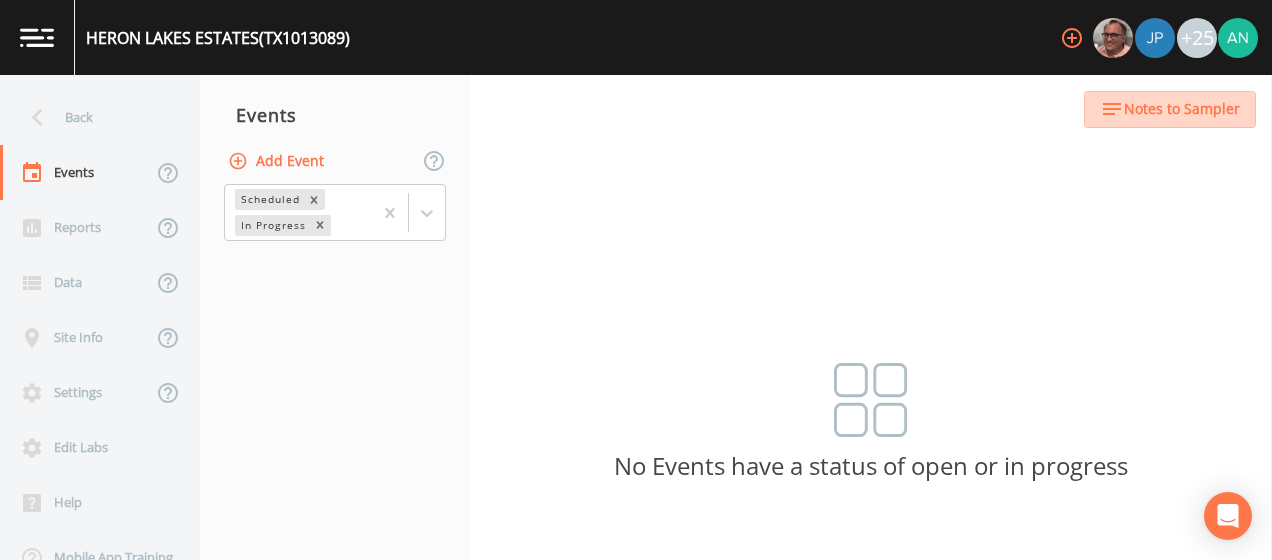 click on "Notes to Sampler" at bounding box center (1182, 109) 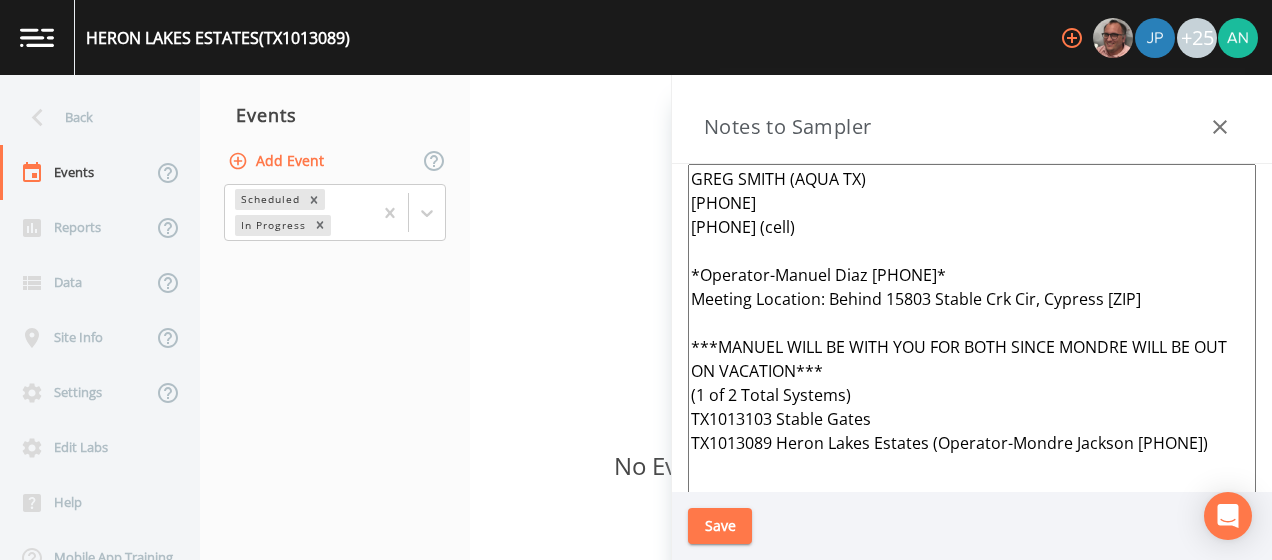 drag, startPoint x: 970, startPoint y: 278, endPoint x: 778, endPoint y: 280, distance: 192.01042 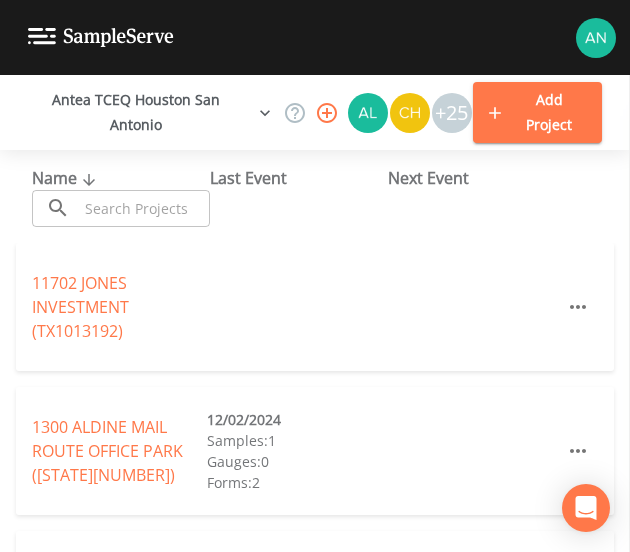 click at bounding box center (144, 208) 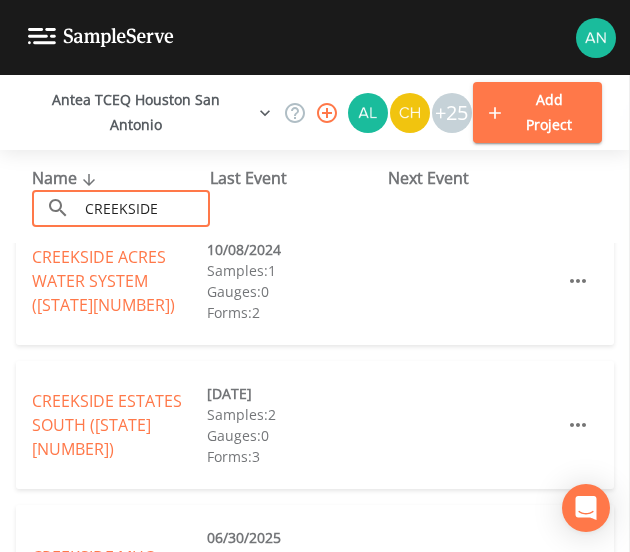scroll, scrollTop: 0, scrollLeft: 0, axis: both 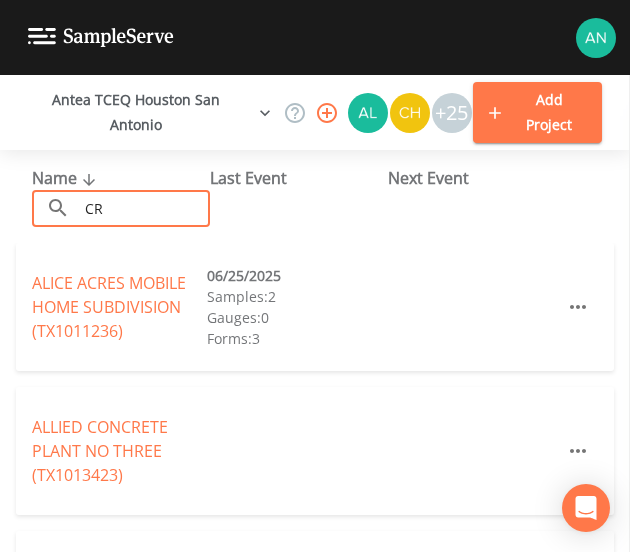 type on "C" 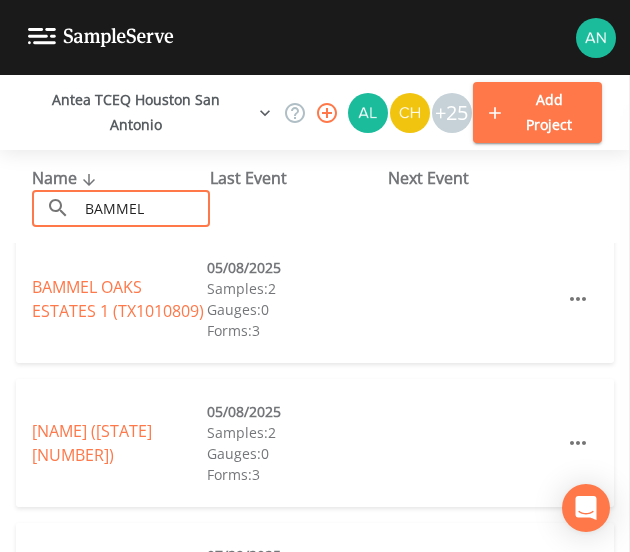 scroll, scrollTop: 161, scrollLeft: 0, axis: vertical 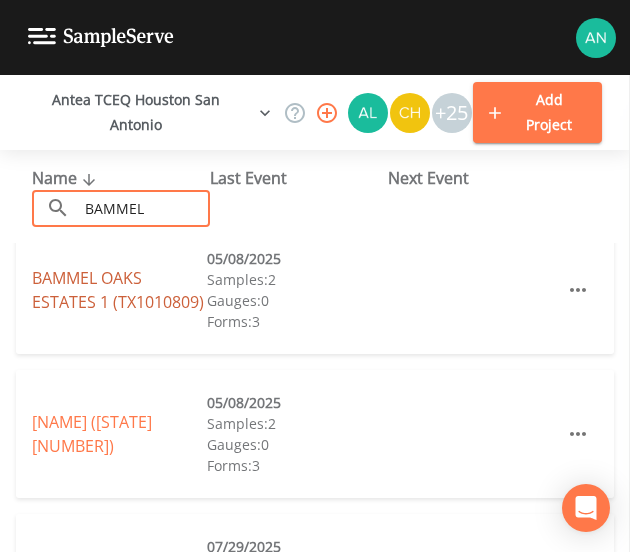 type on "BAMMEL" 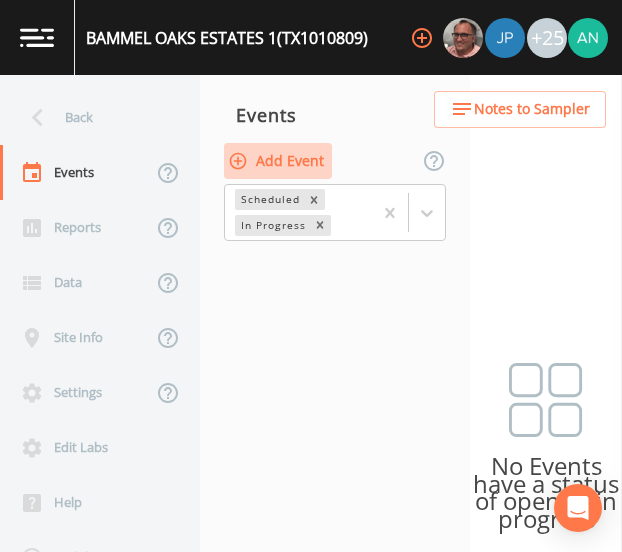 click on "Add Event" at bounding box center (278, 161) 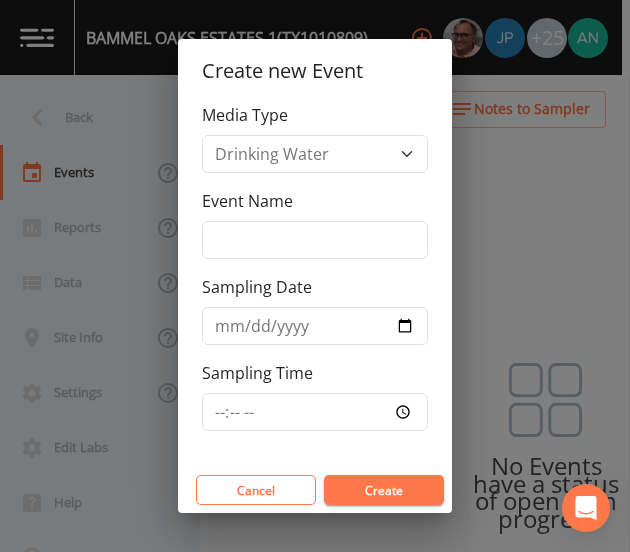 click on "Create" at bounding box center [384, 490] 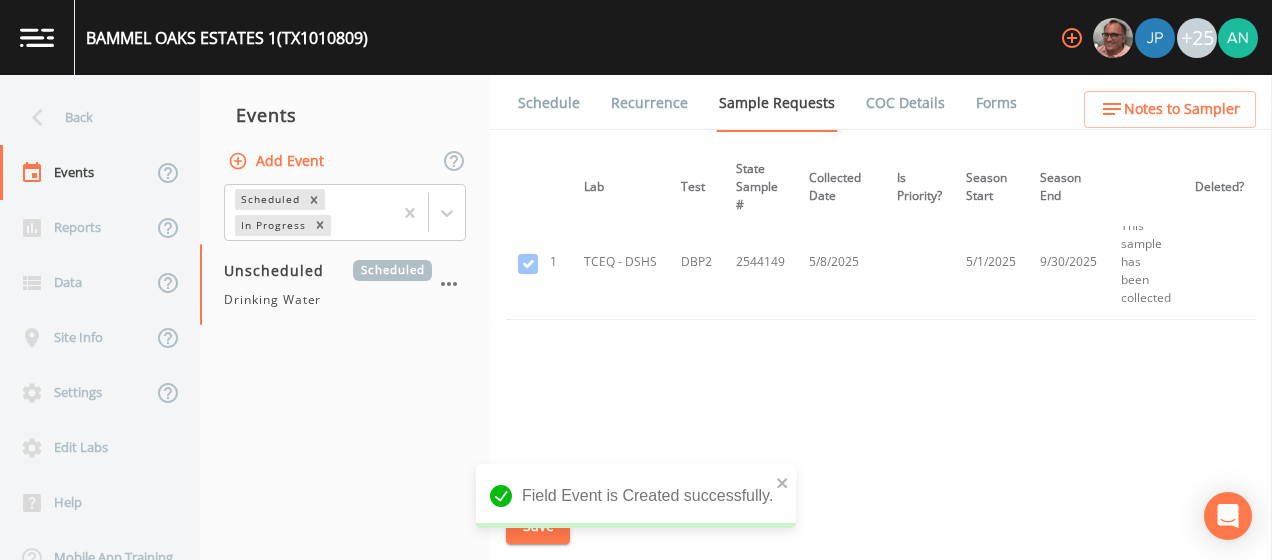 scroll, scrollTop: 0, scrollLeft: 248, axis: horizontal 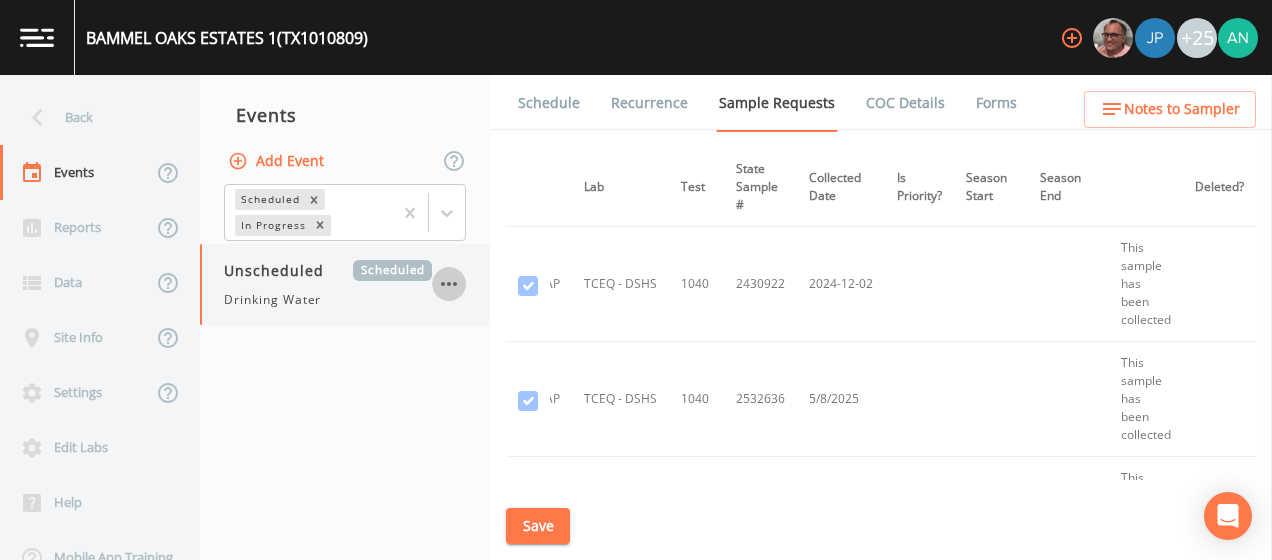 click 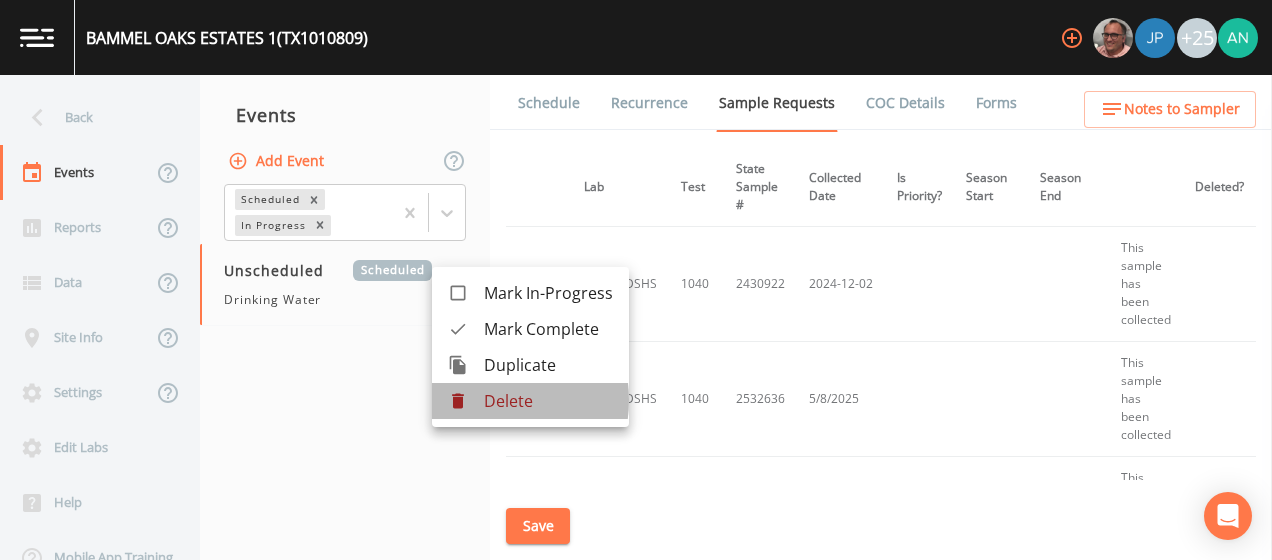 click at bounding box center (466, 401) 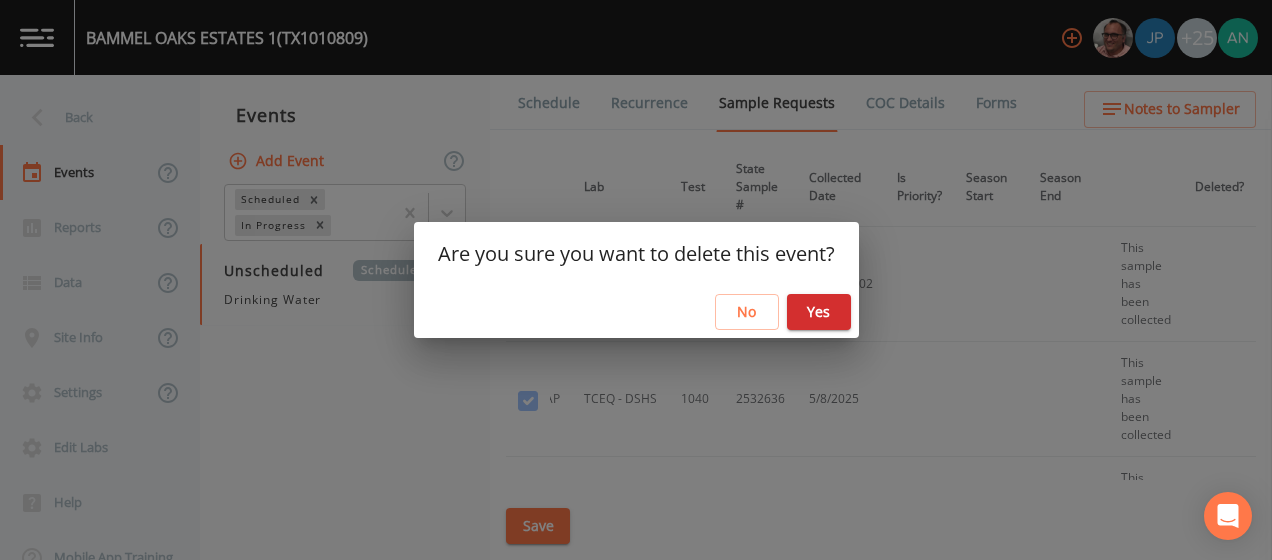 click on "Yes" at bounding box center [819, 312] 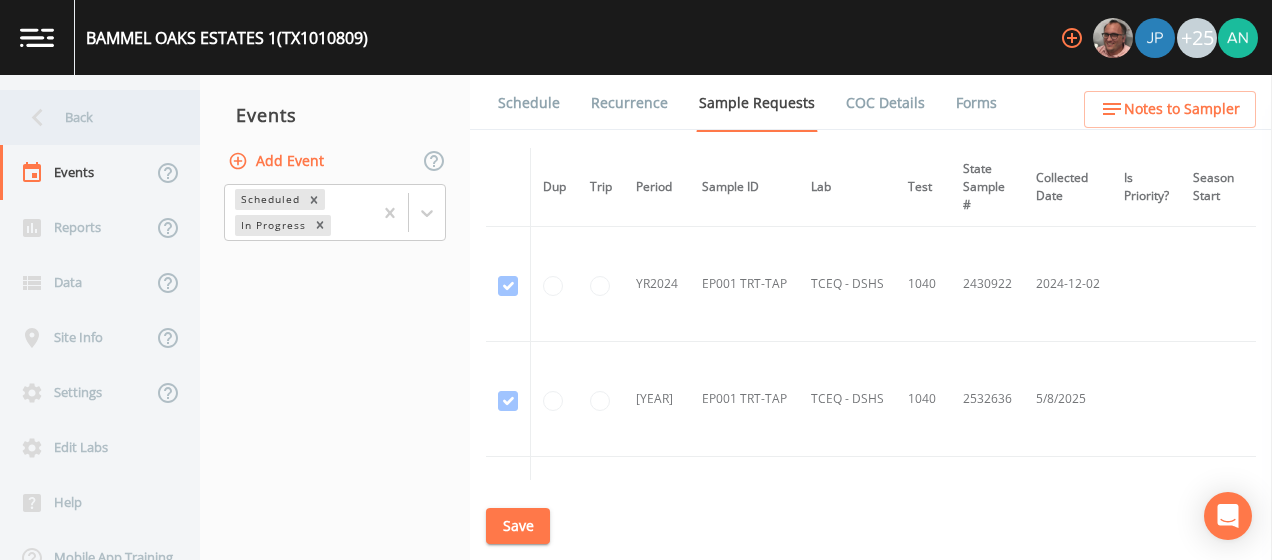 click on "Back" at bounding box center (90, 117) 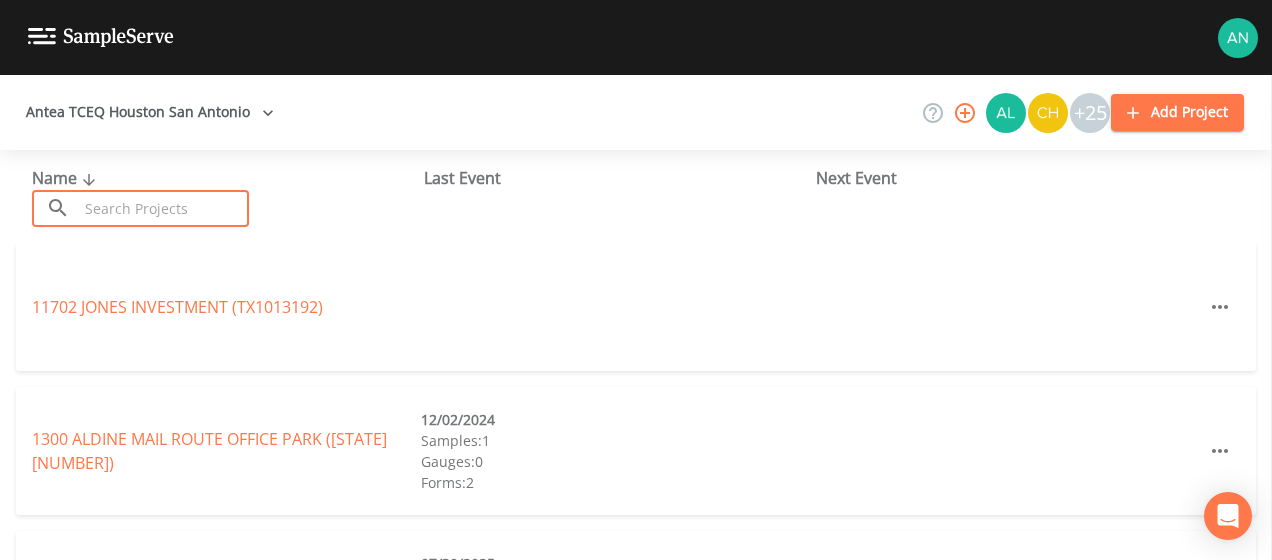 click at bounding box center (163, 208) 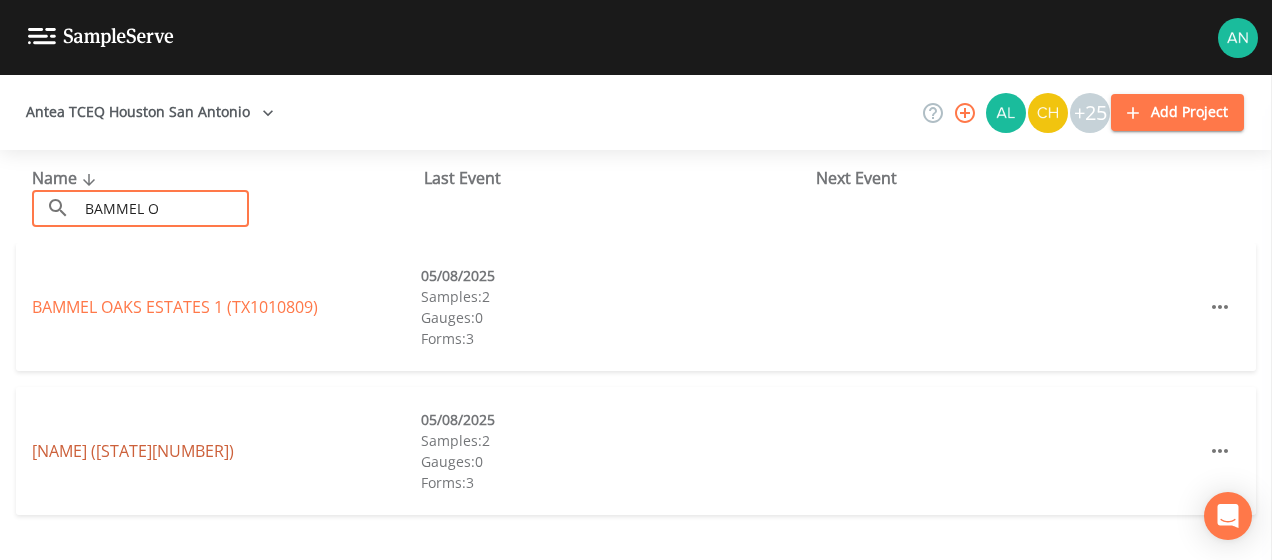 type on "BAMMEL O" 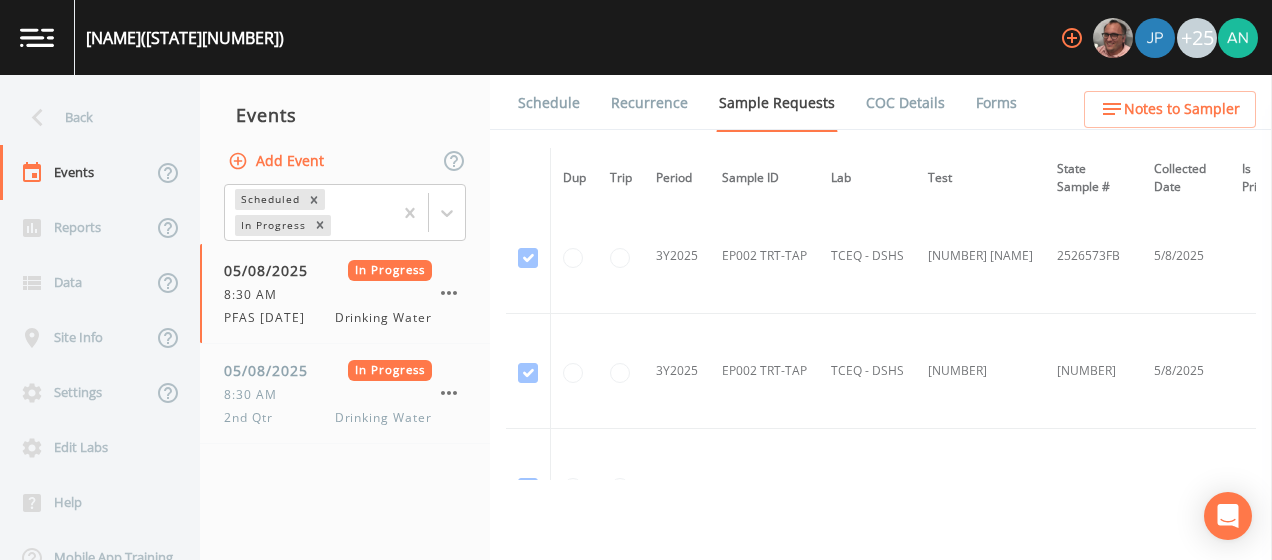scroll, scrollTop: 3200, scrollLeft: 0, axis: vertical 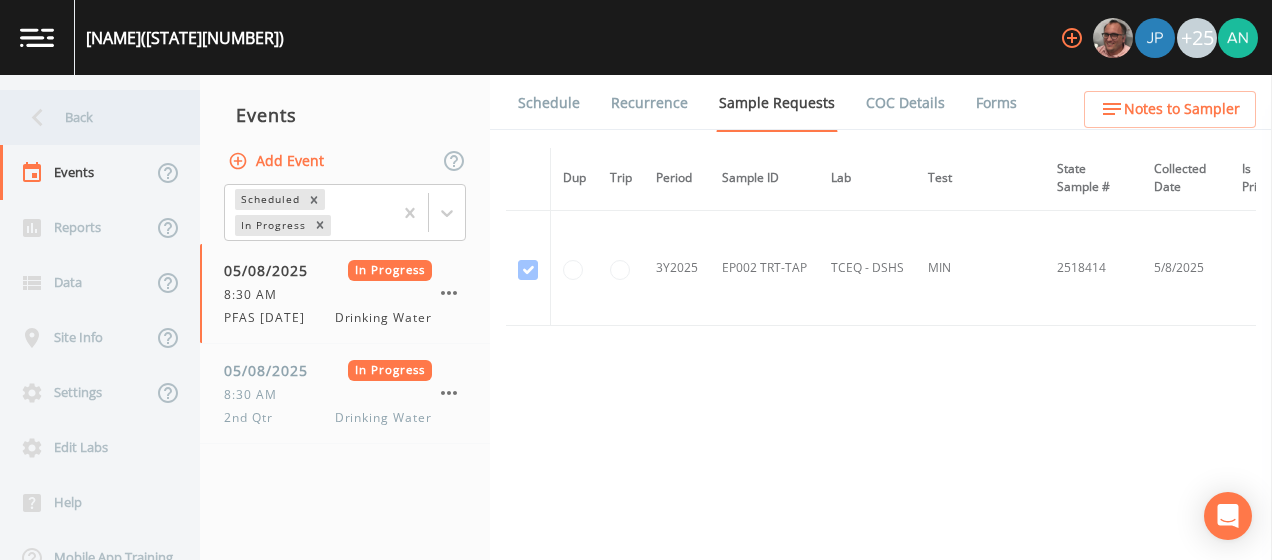 click on "Back" at bounding box center (90, 117) 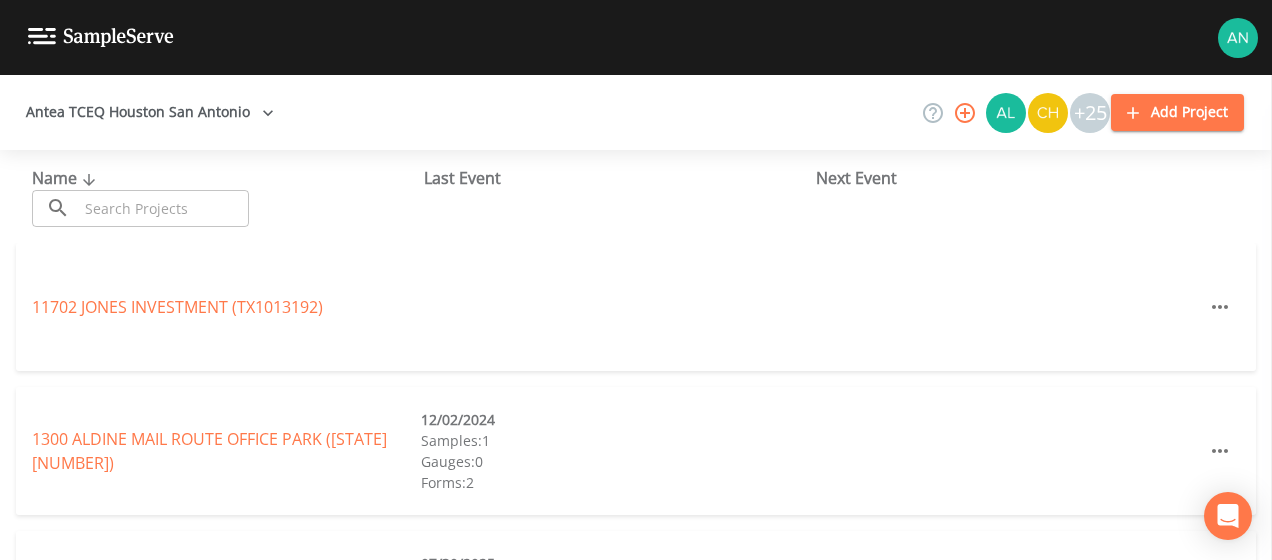 click at bounding box center (163, 208) 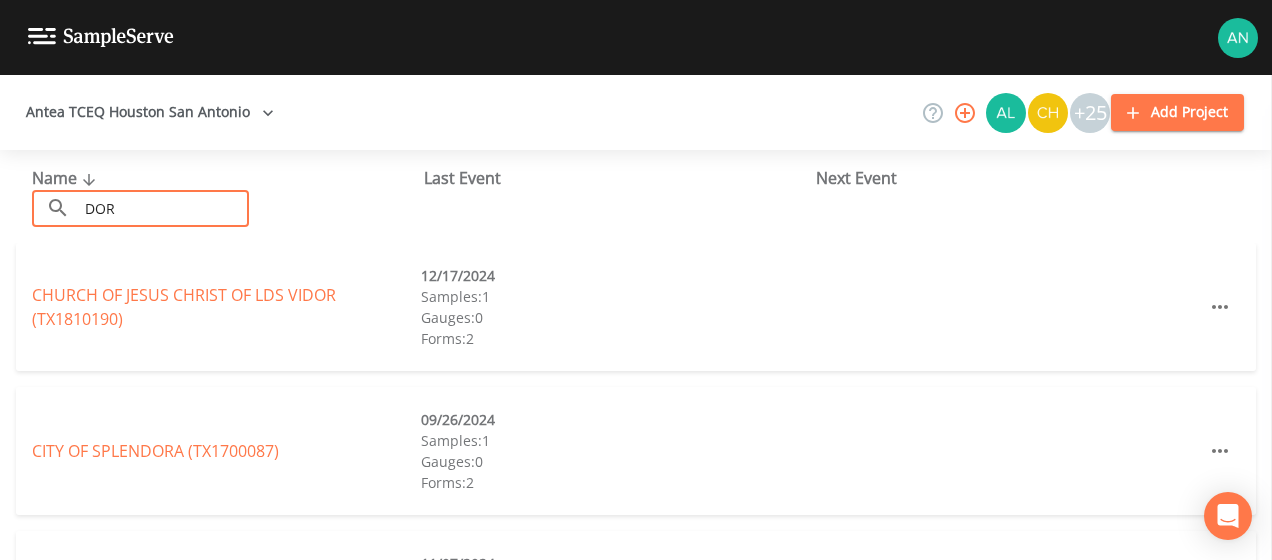 drag, startPoint x: 88, startPoint y: 192, endPoint x: 116, endPoint y: 202, distance: 29.732138 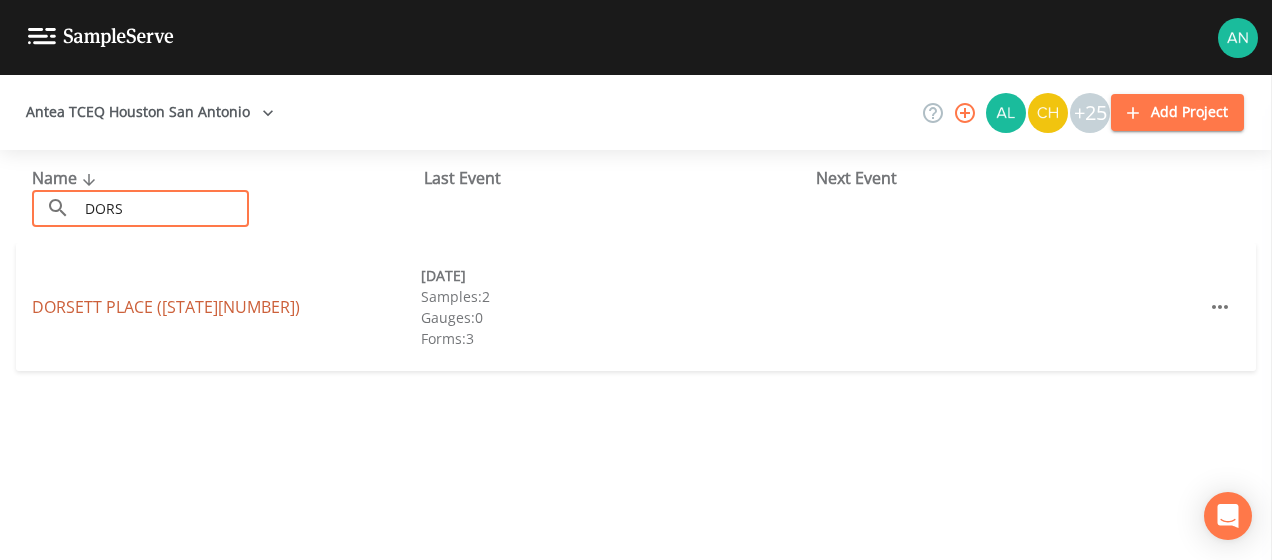 type on "DORS" 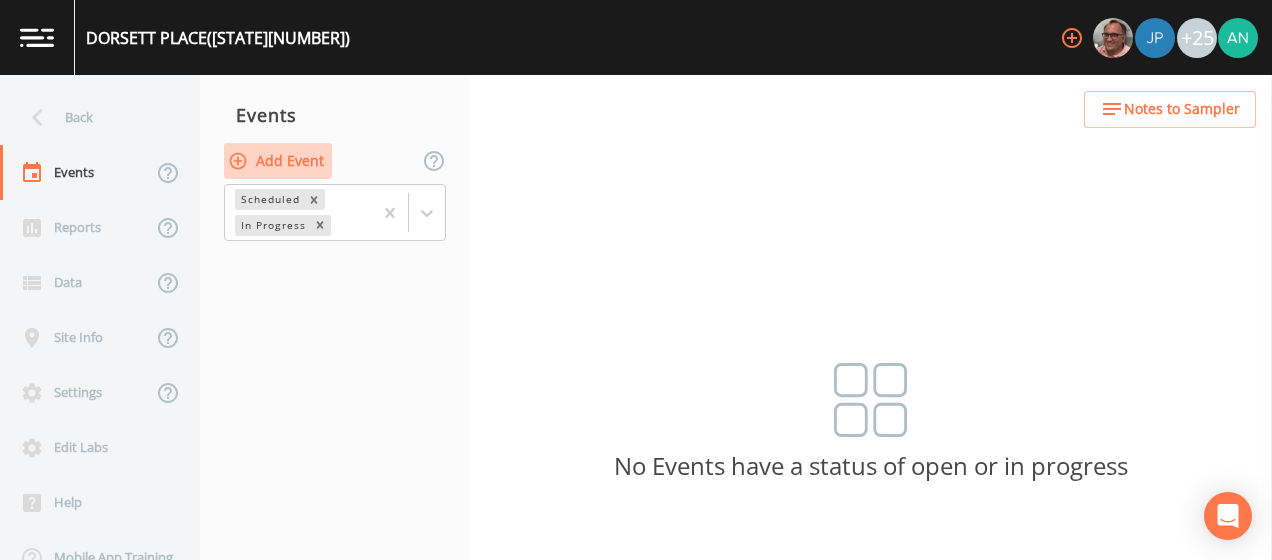 click on "Add Event" at bounding box center [278, 161] 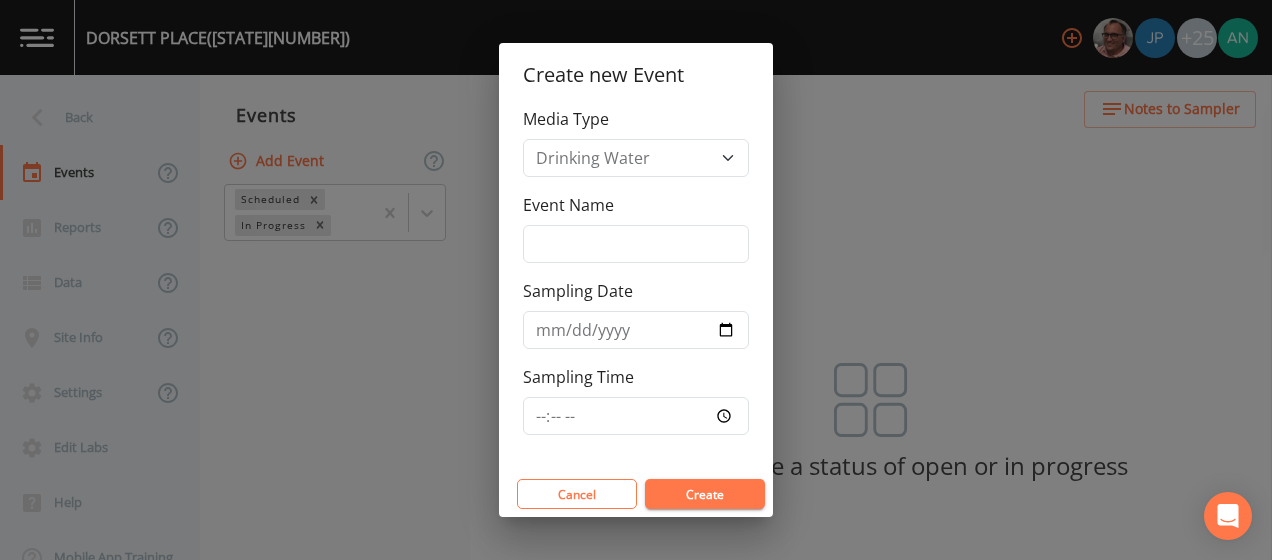 click on "Create" at bounding box center (705, 494) 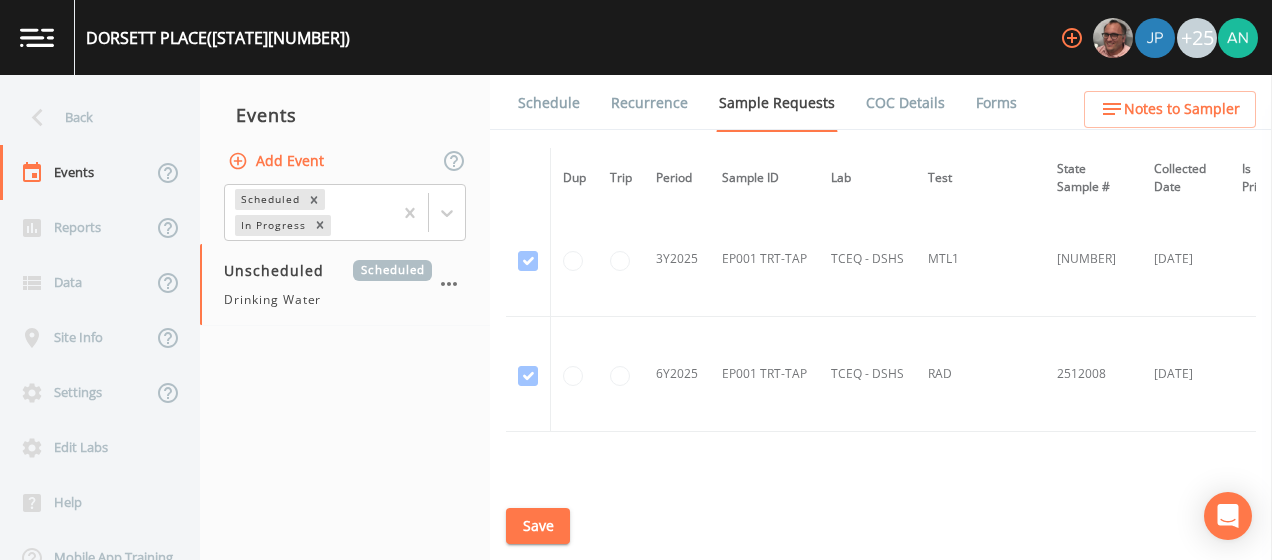 scroll, scrollTop: 2435, scrollLeft: 0, axis: vertical 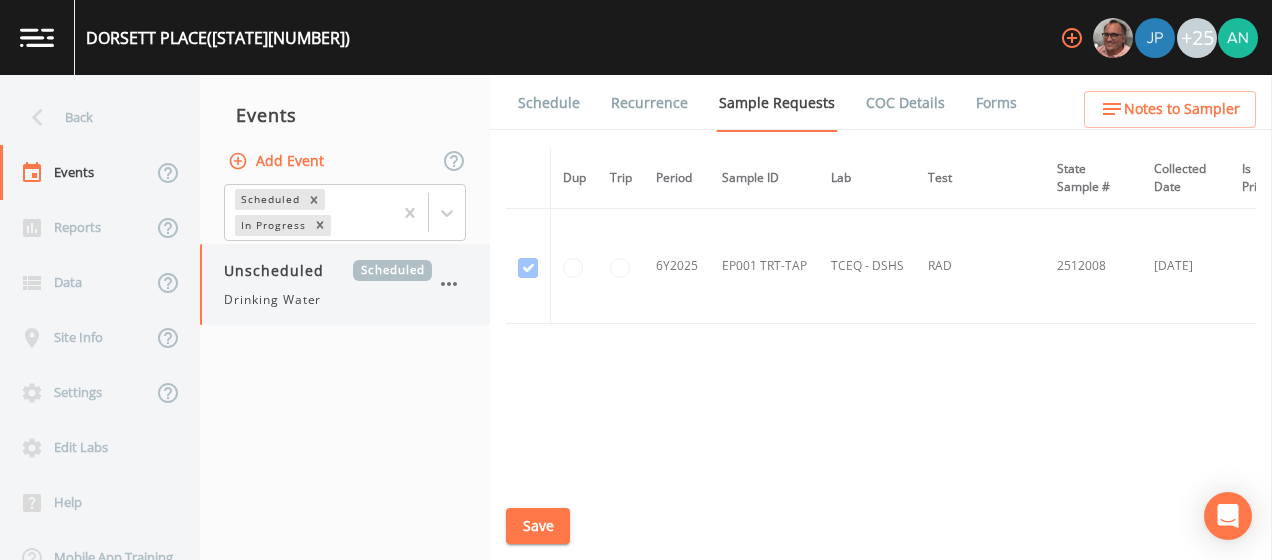 click at bounding box center [449, 284] 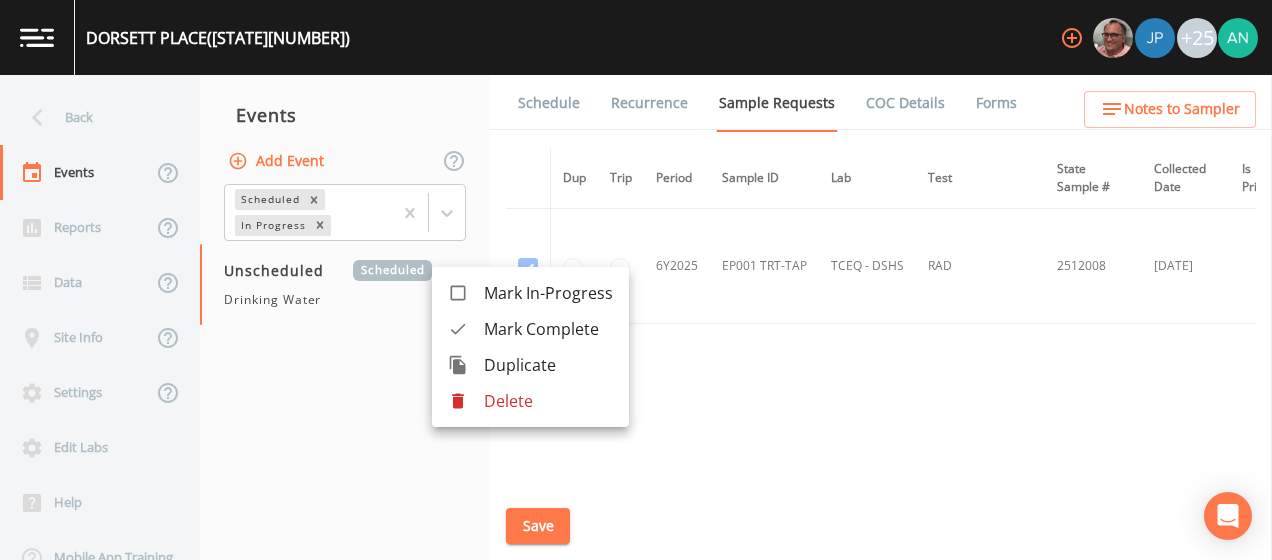 click on "Delete" at bounding box center (548, 401) 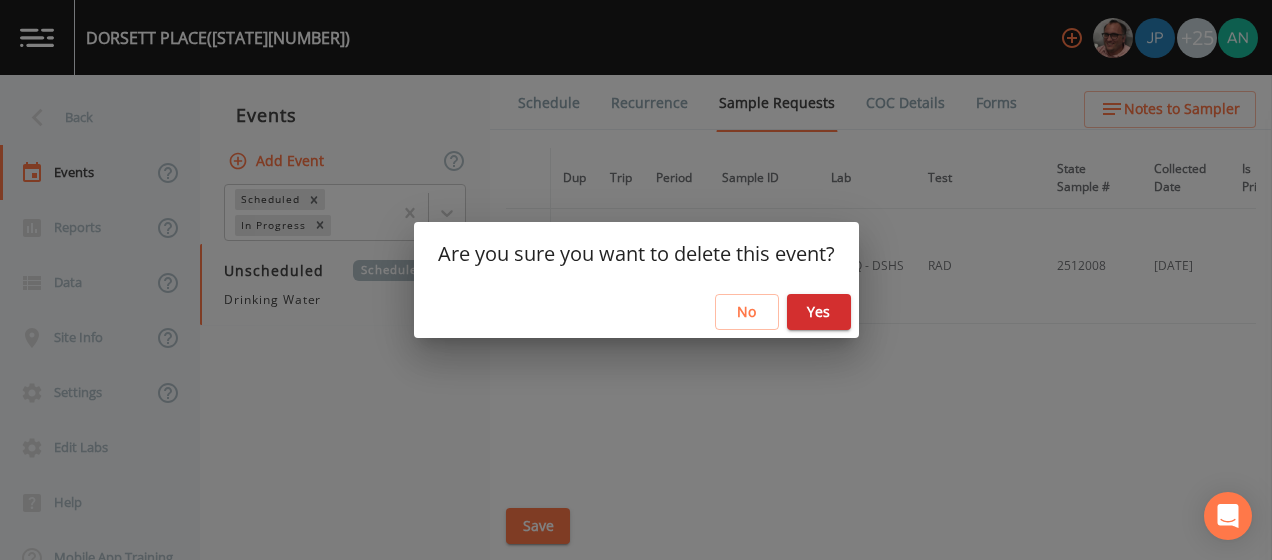 click on "No Yes" at bounding box center [636, 312] 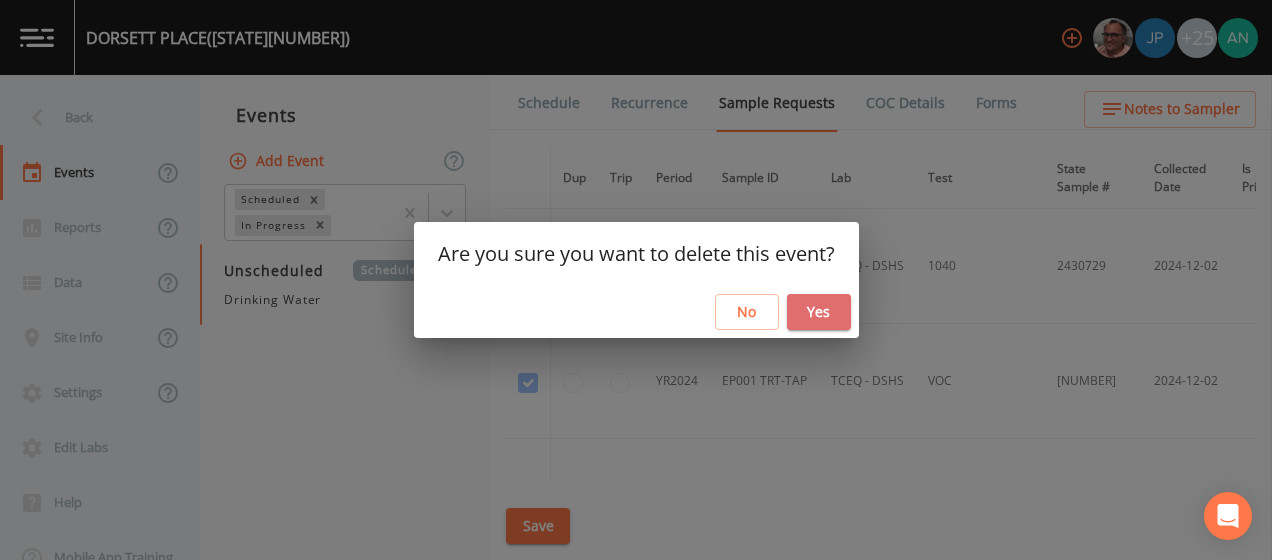 click on "Yes" at bounding box center [819, 312] 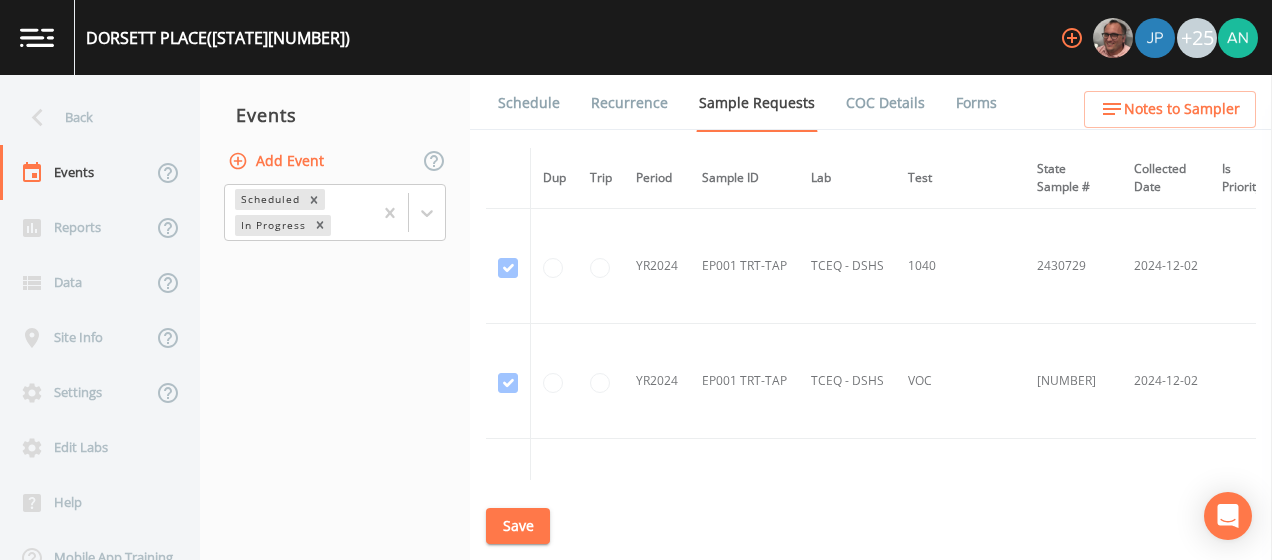 click on "DORSETT PLACE  (TX1010122) +25" at bounding box center [636, 37] 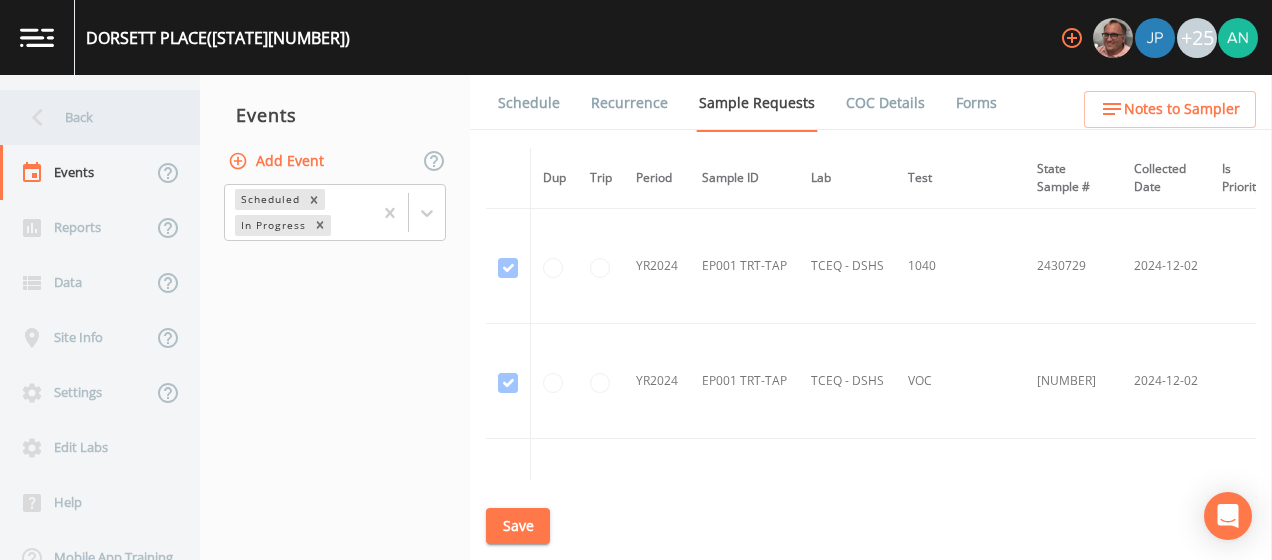 click on "Back" at bounding box center [90, 117] 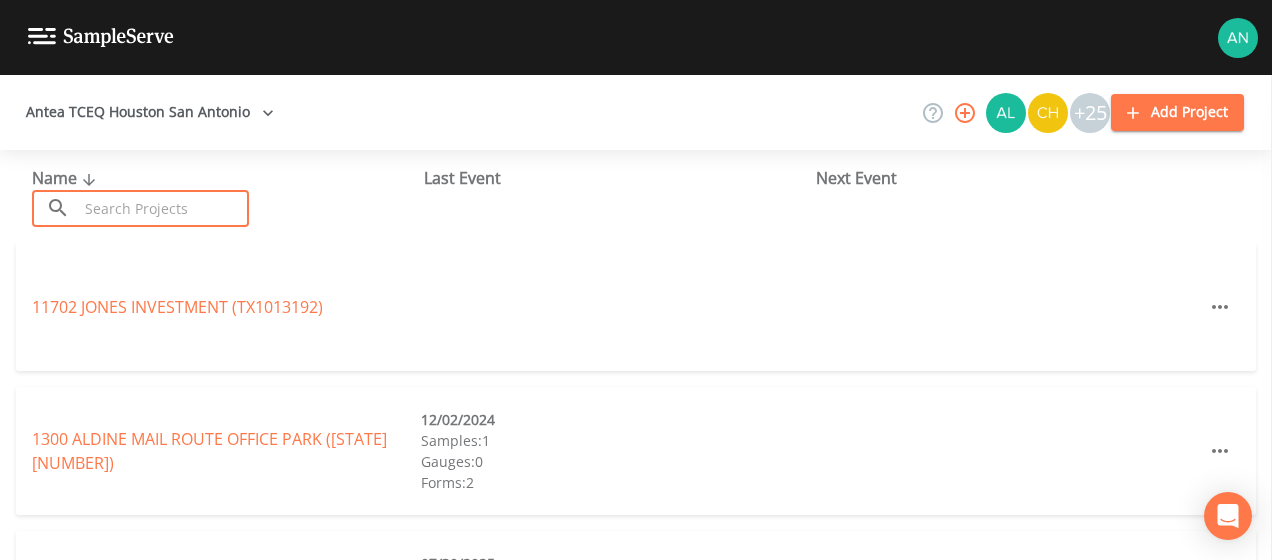 click at bounding box center (163, 208) 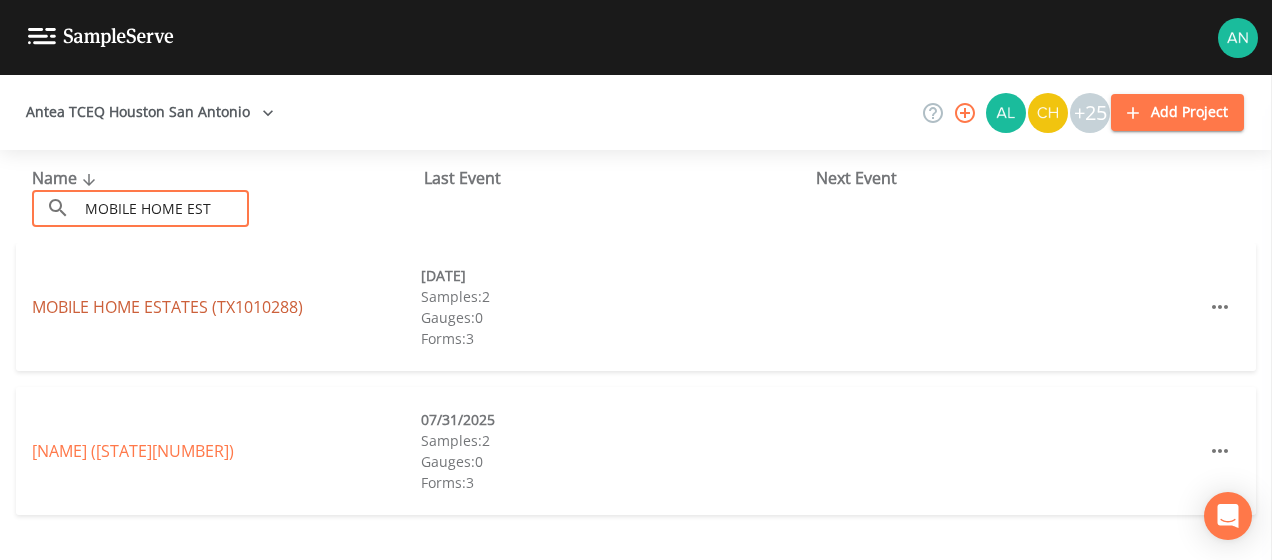 type on "MOBILE HOME EST" 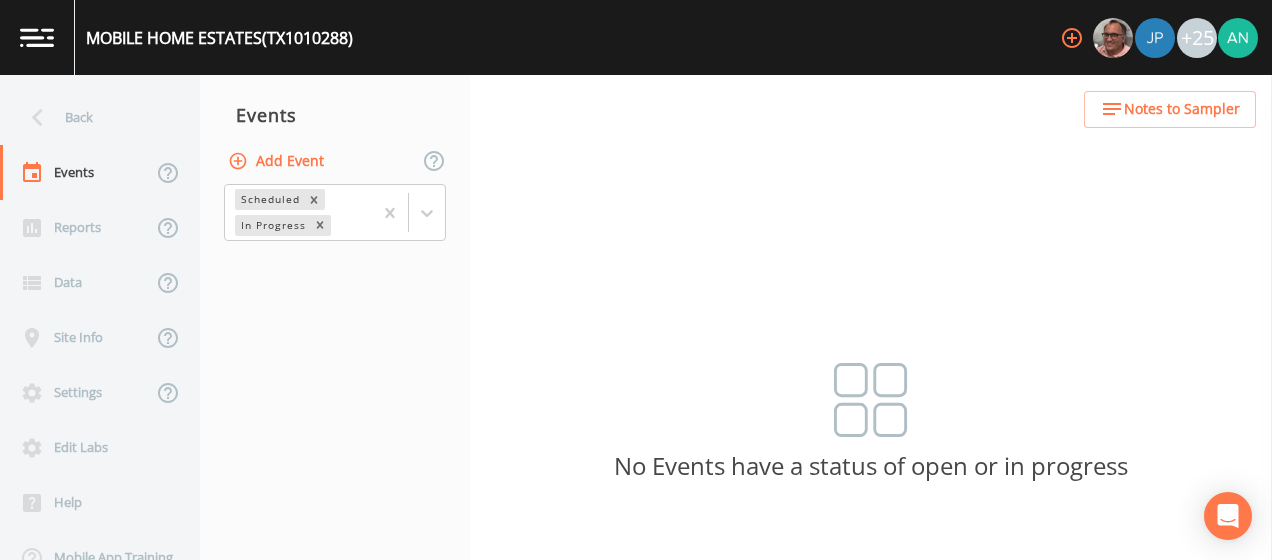 click on "Add Event" at bounding box center (278, 161) 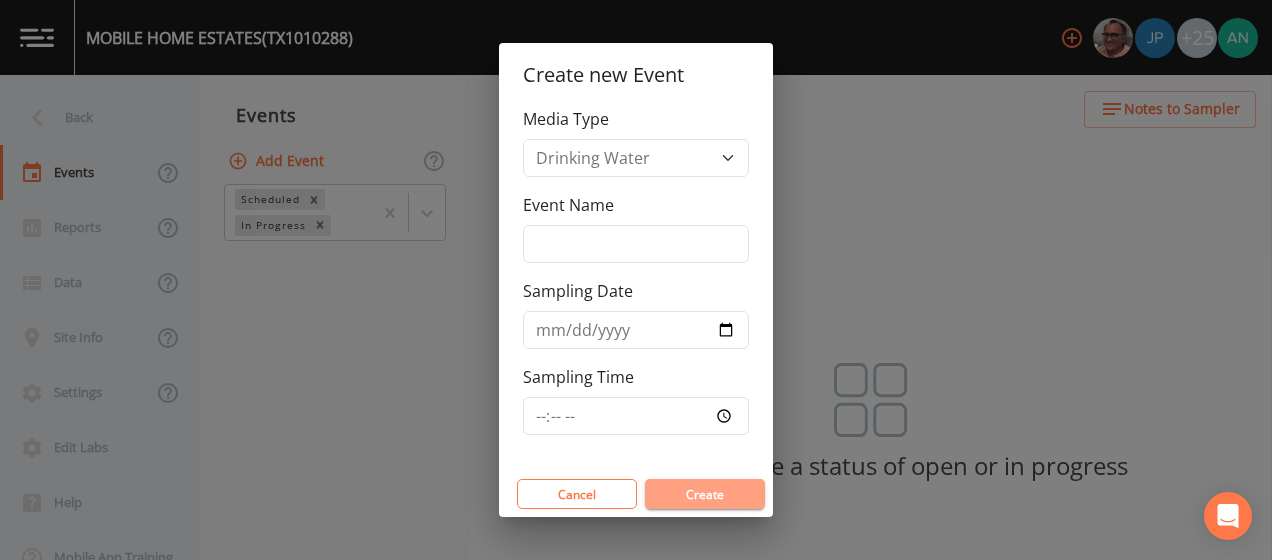 click on "Create" at bounding box center (705, 494) 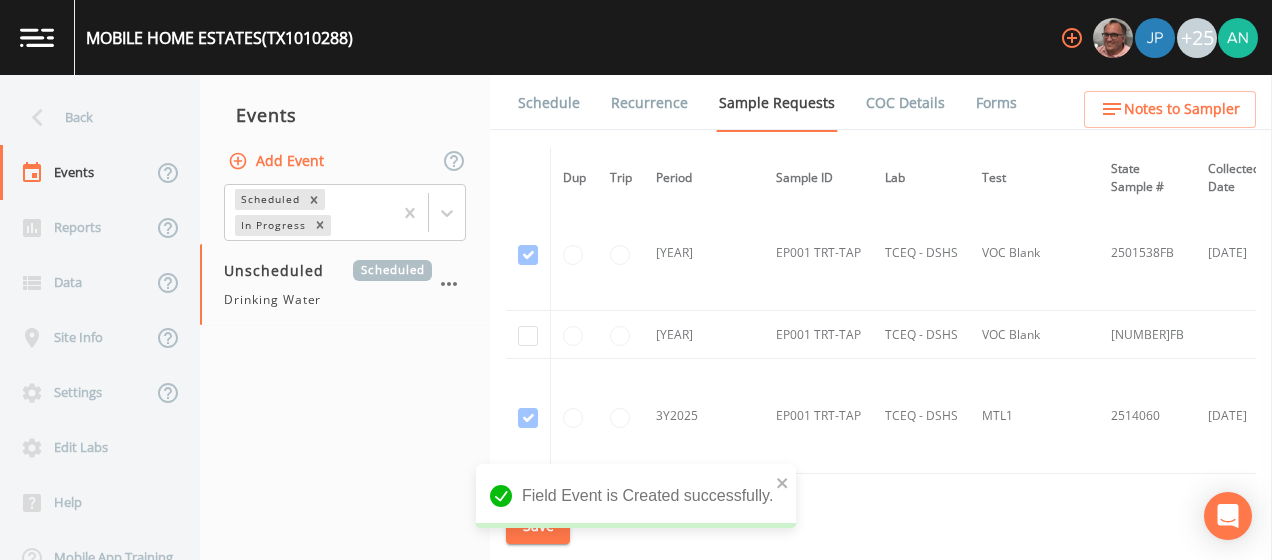 scroll, scrollTop: 2636, scrollLeft: 0, axis: vertical 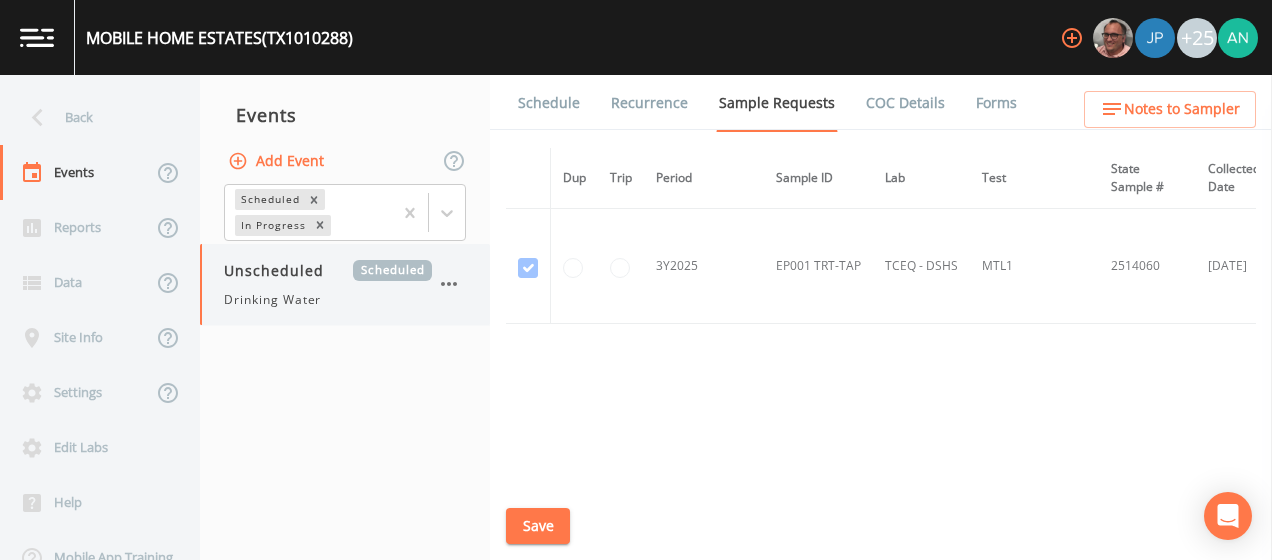 click 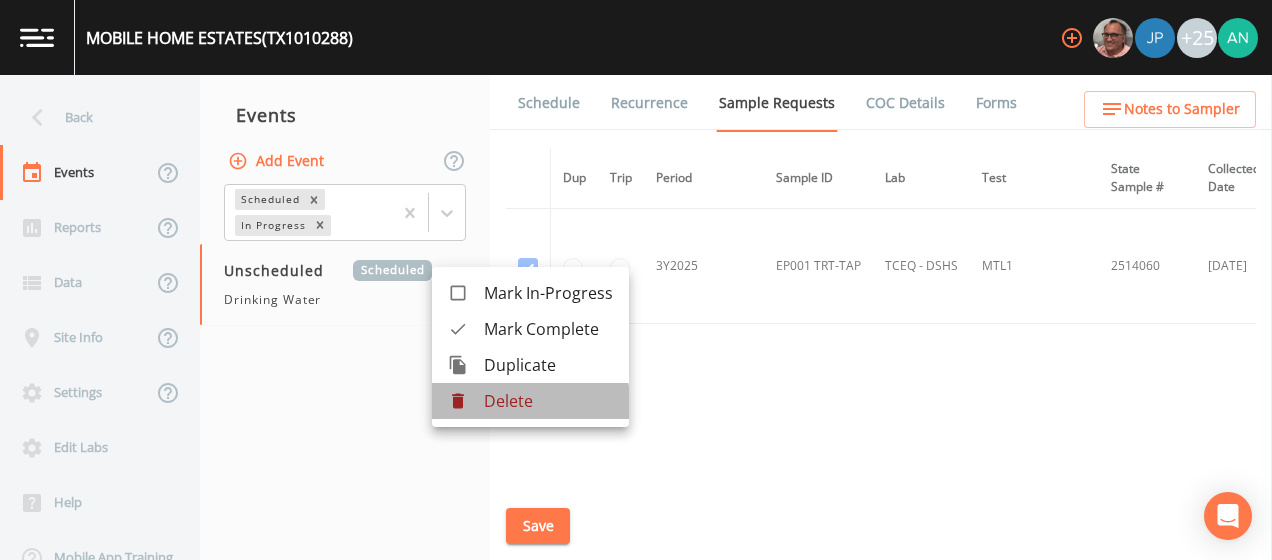 click on "Delete" at bounding box center (548, 401) 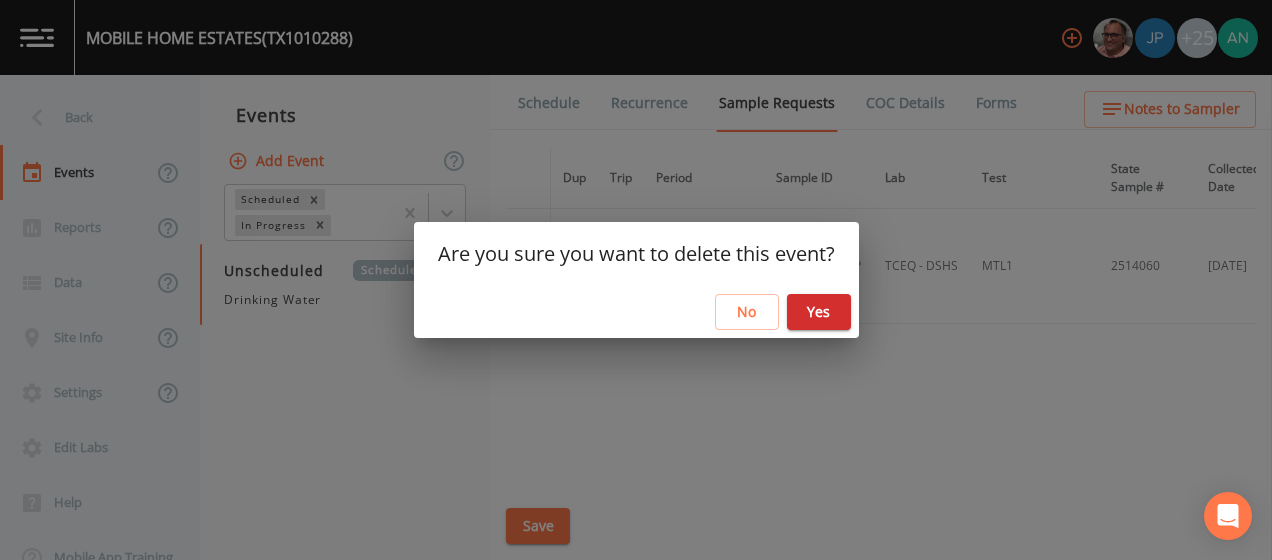 click on "No Yes" at bounding box center (636, 312) 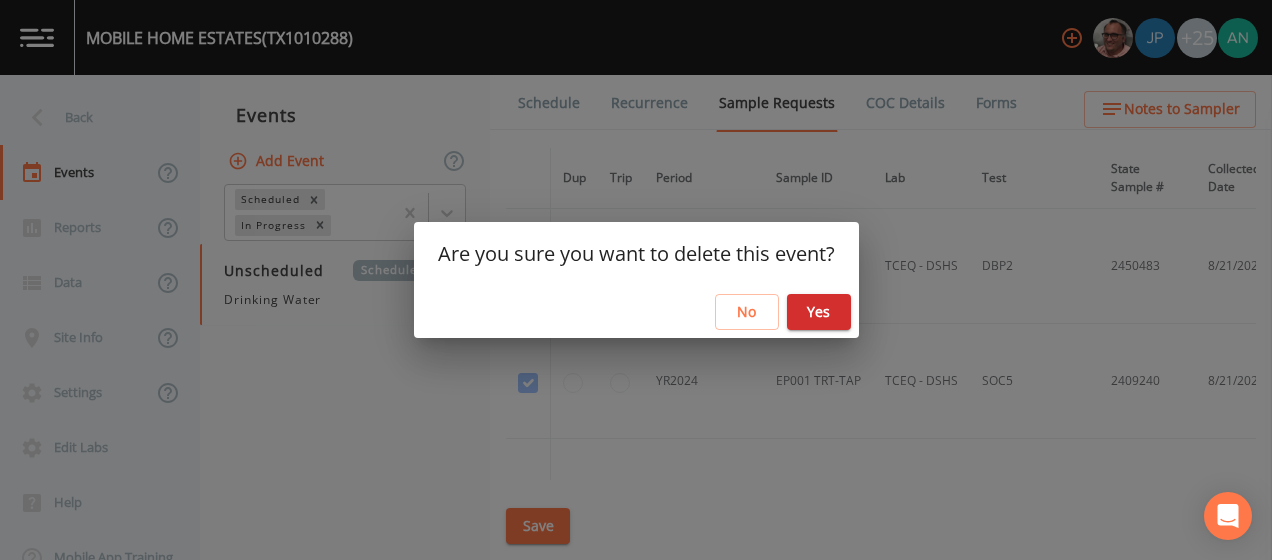 click on "Yes" at bounding box center (819, 312) 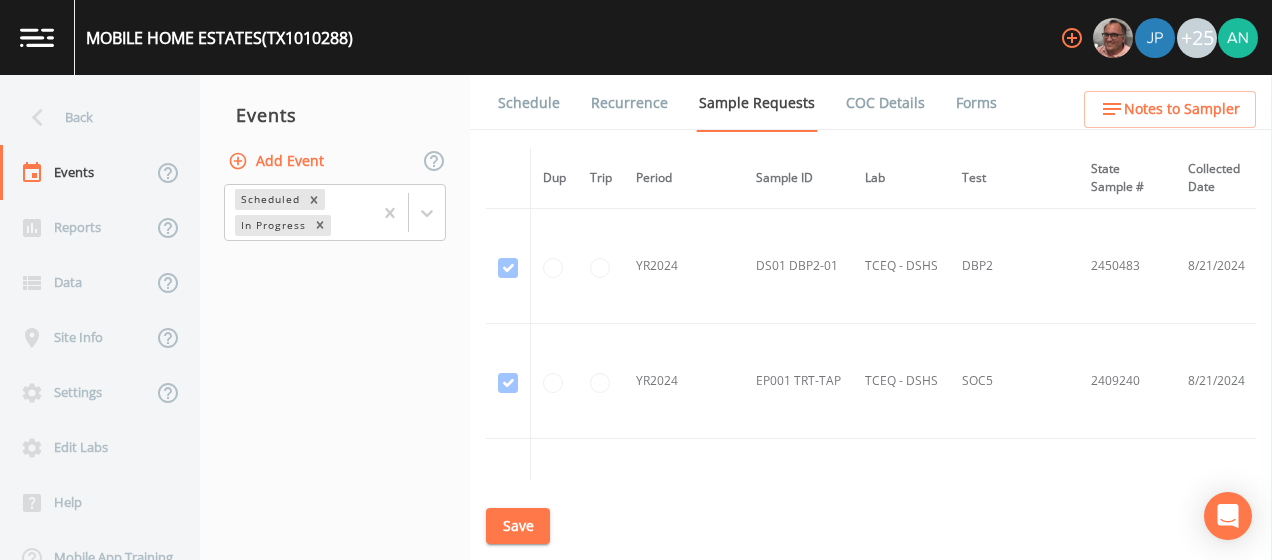 click on "MOBILE HOME ESTATES  (TX1010288) +25" at bounding box center [636, 37] 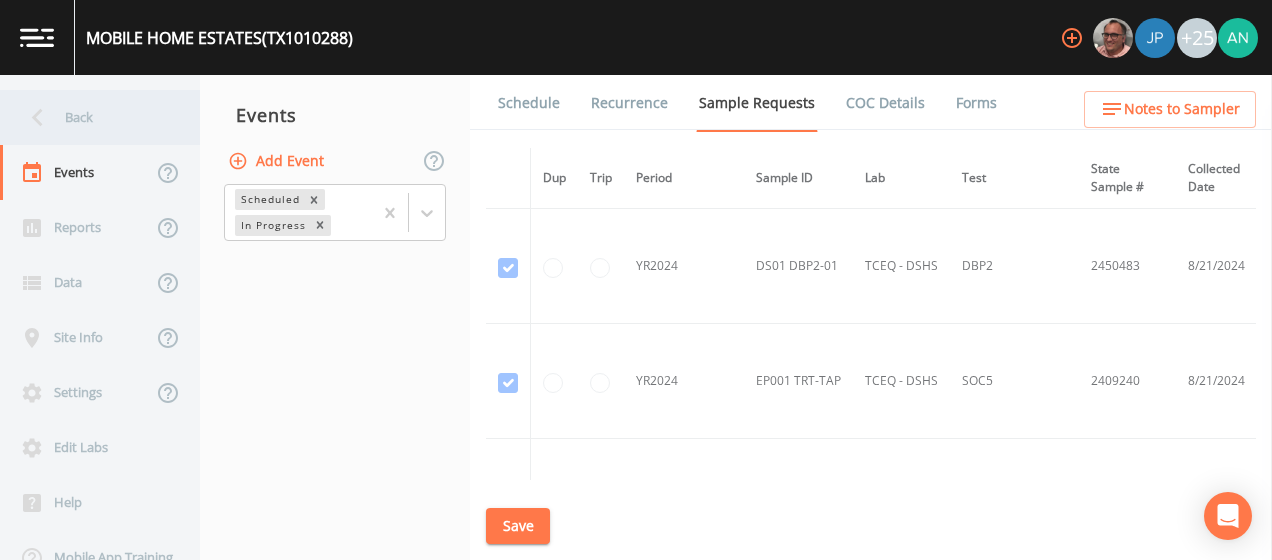 click on "Back" at bounding box center (90, 117) 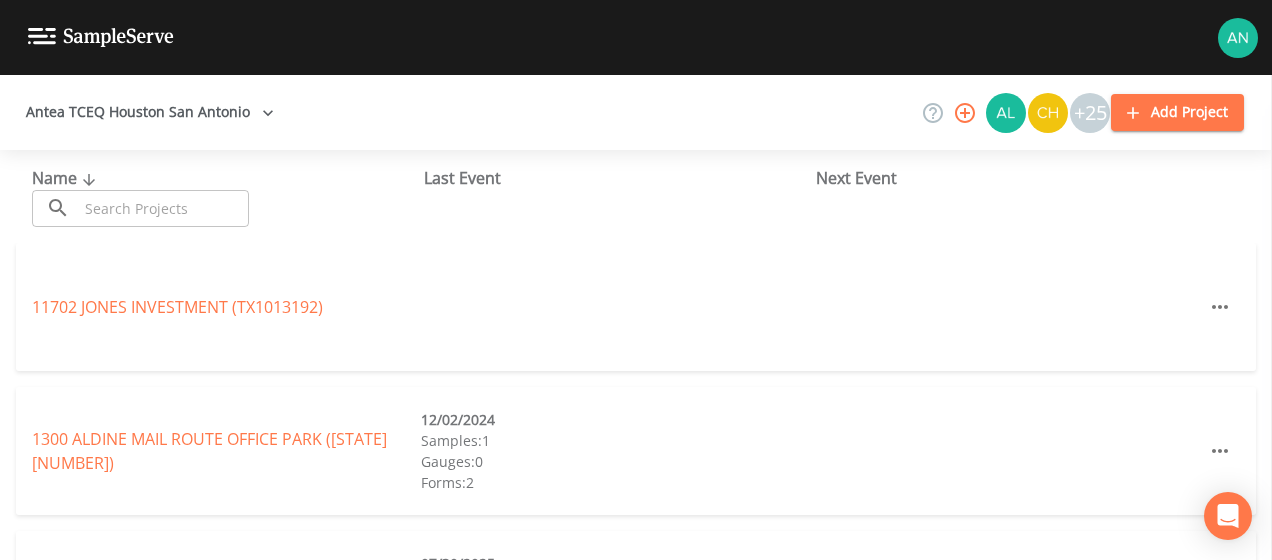 click on "Name ​ ​" at bounding box center (228, 196) 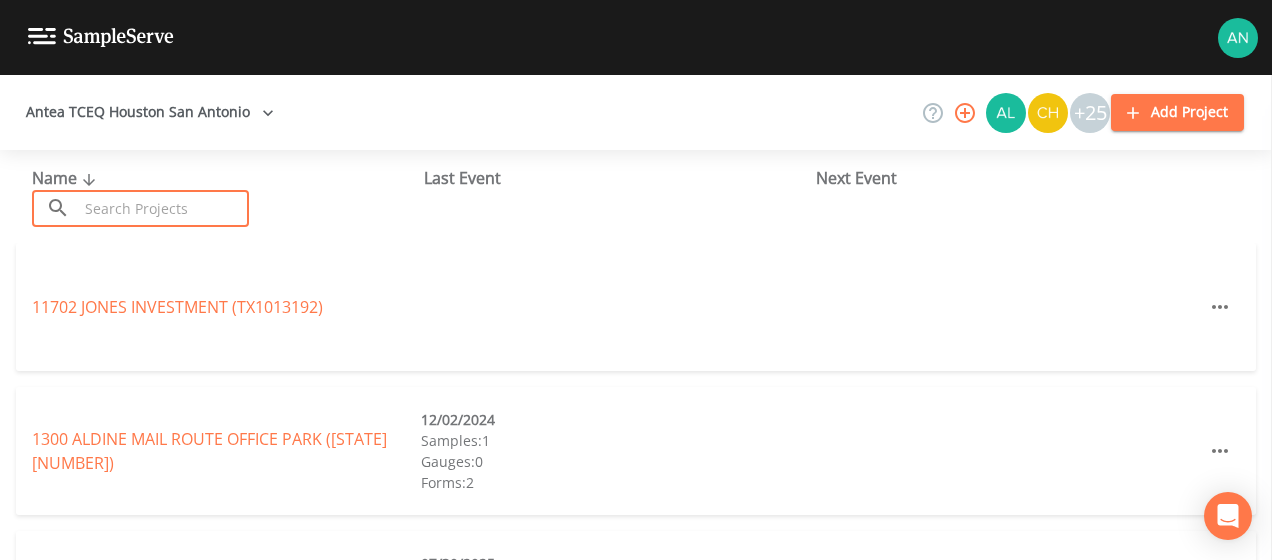 paste on "BRITTMOORE" 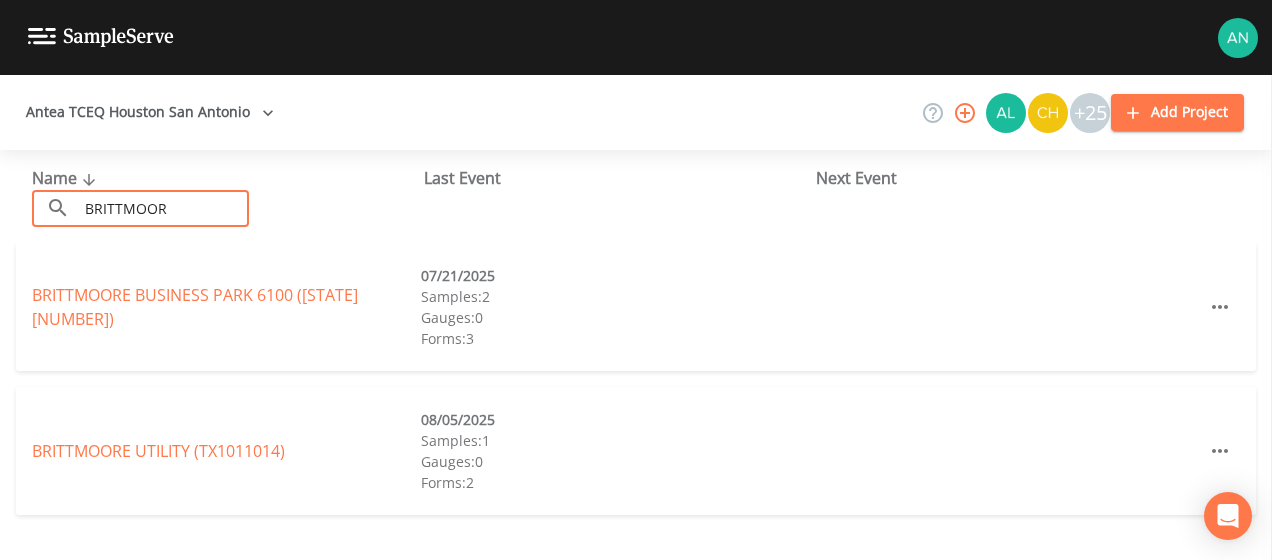 drag, startPoint x: 148, startPoint y: 201, endPoint x: 307, endPoint y: 440, distance: 287.0575 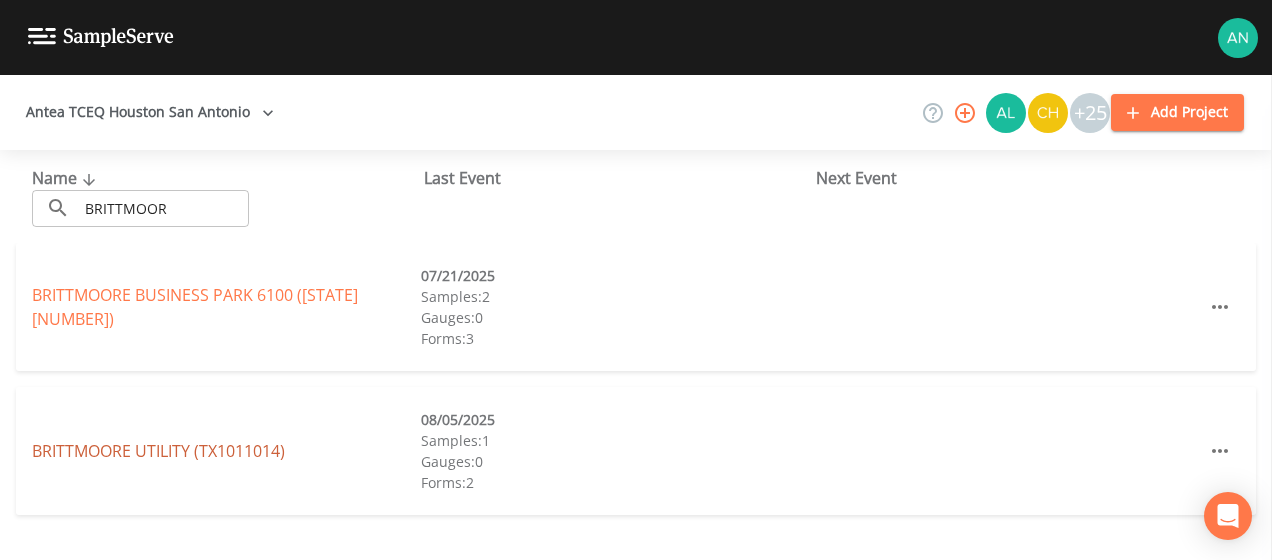 click on "BRITTMOORE UTILITY   (TX1011014)" at bounding box center [158, 451] 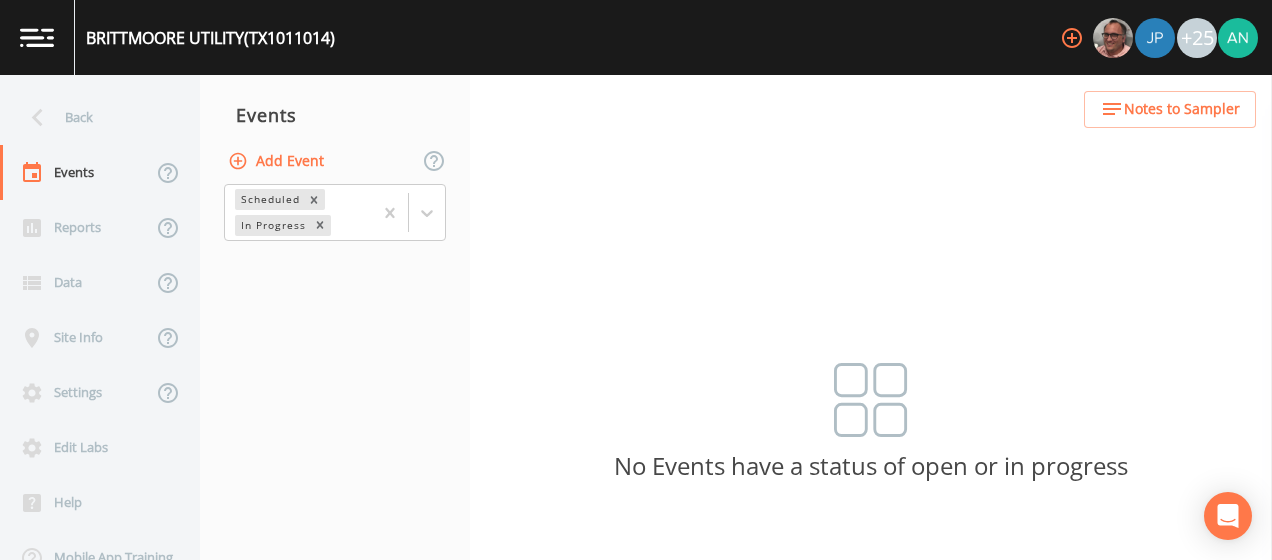 click on "Add Event" at bounding box center (278, 161) 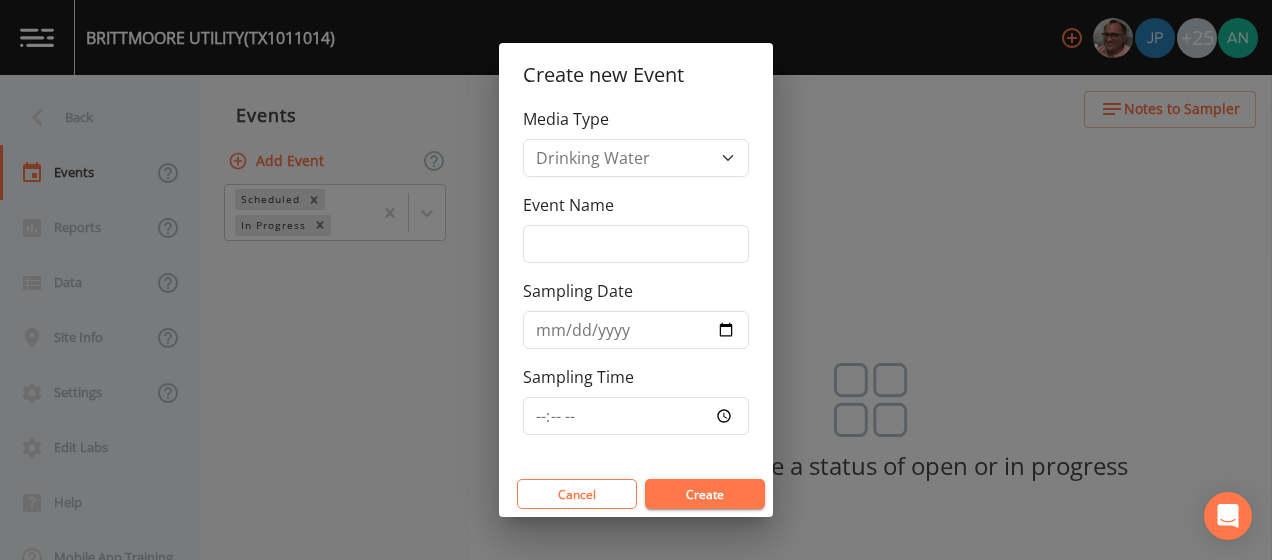click on "Create" at bounding box center [705, 494] 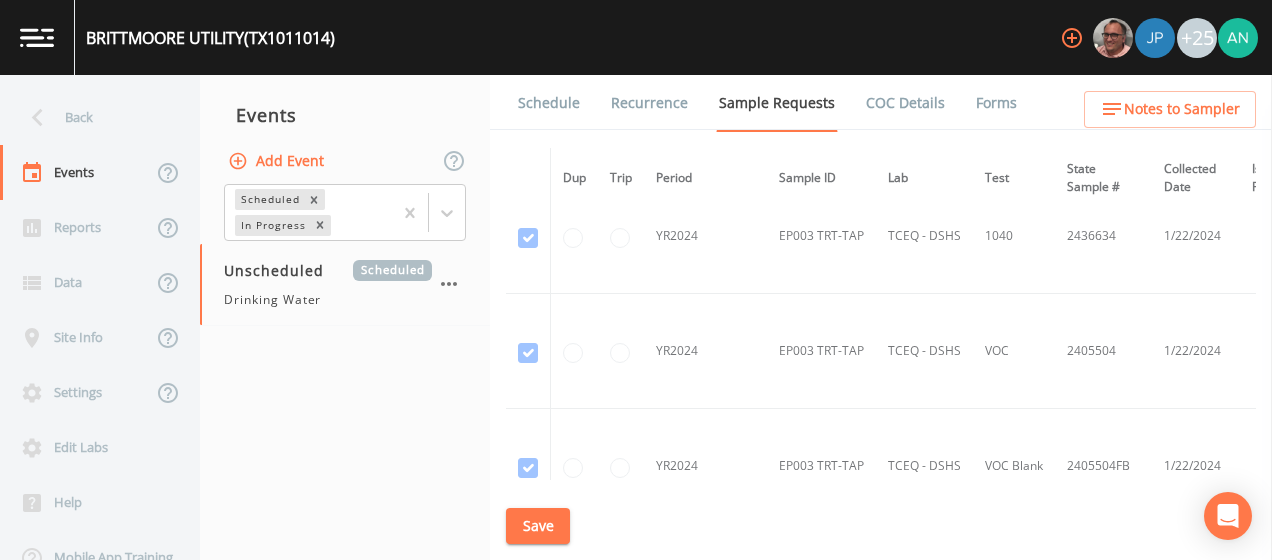 scroll, scrollTop: 0, scrollLeft: 0, axis: both 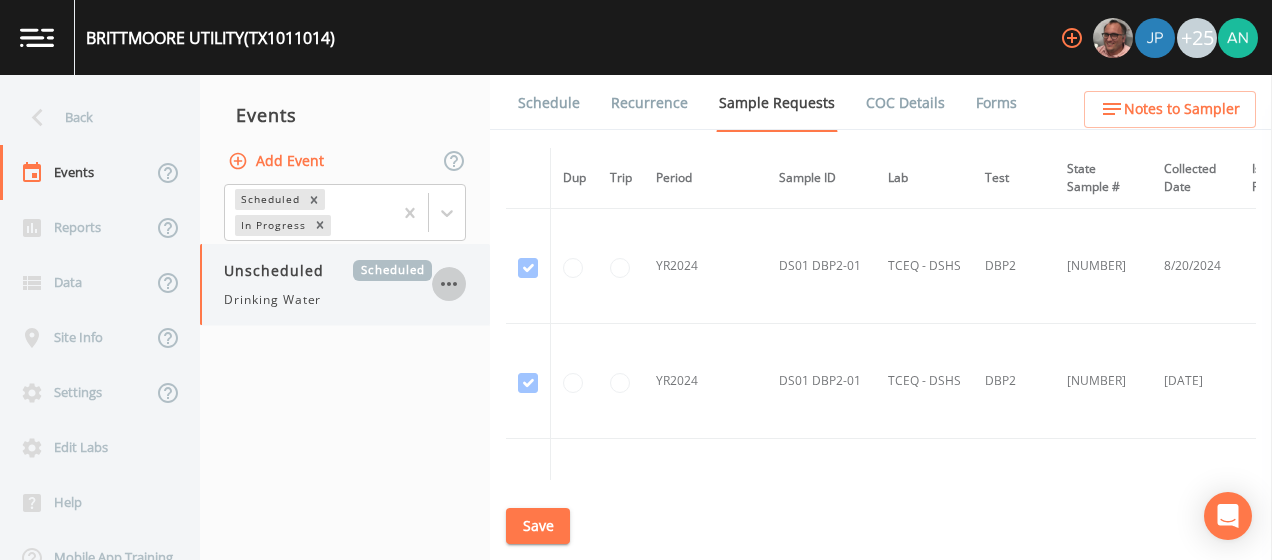 click 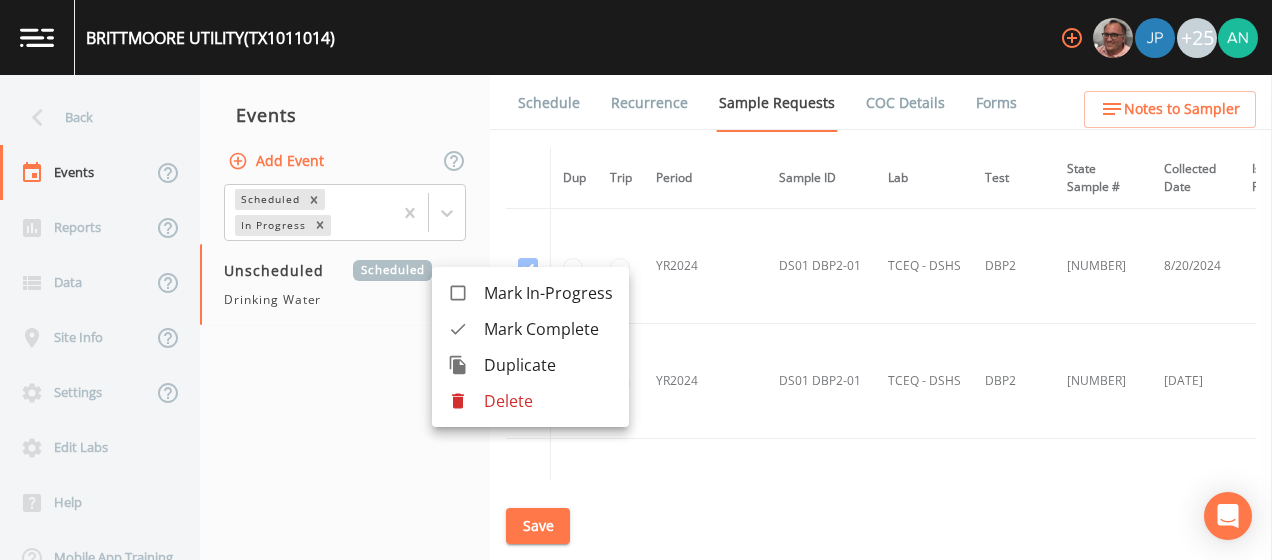 click on "Delete" at bounding box center (548, 401) 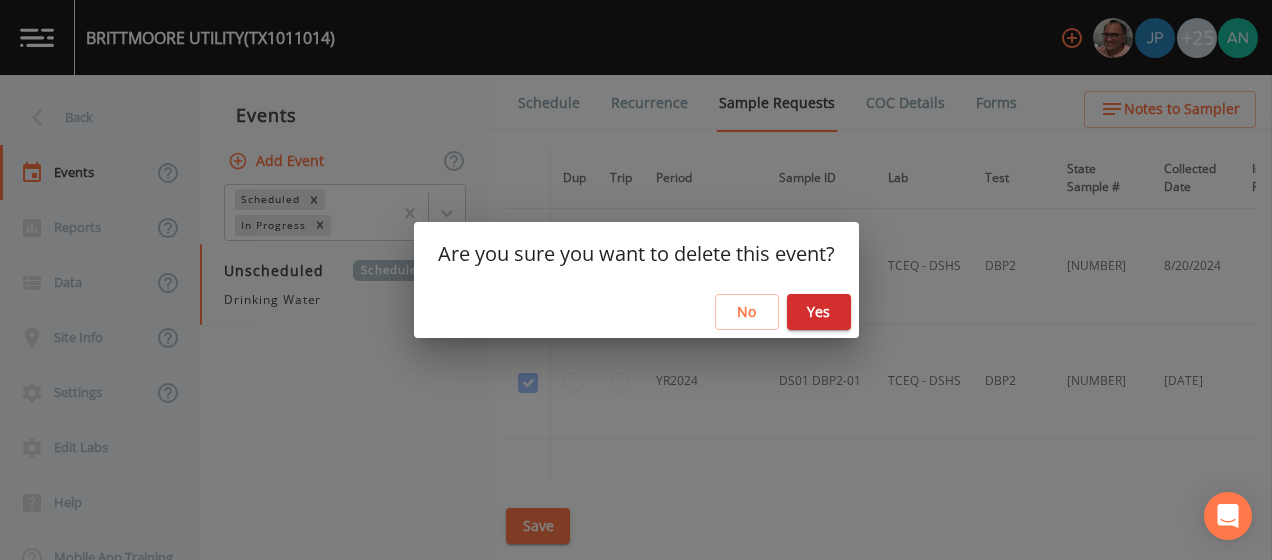click on "Yes" at bounding box center [819, 312] 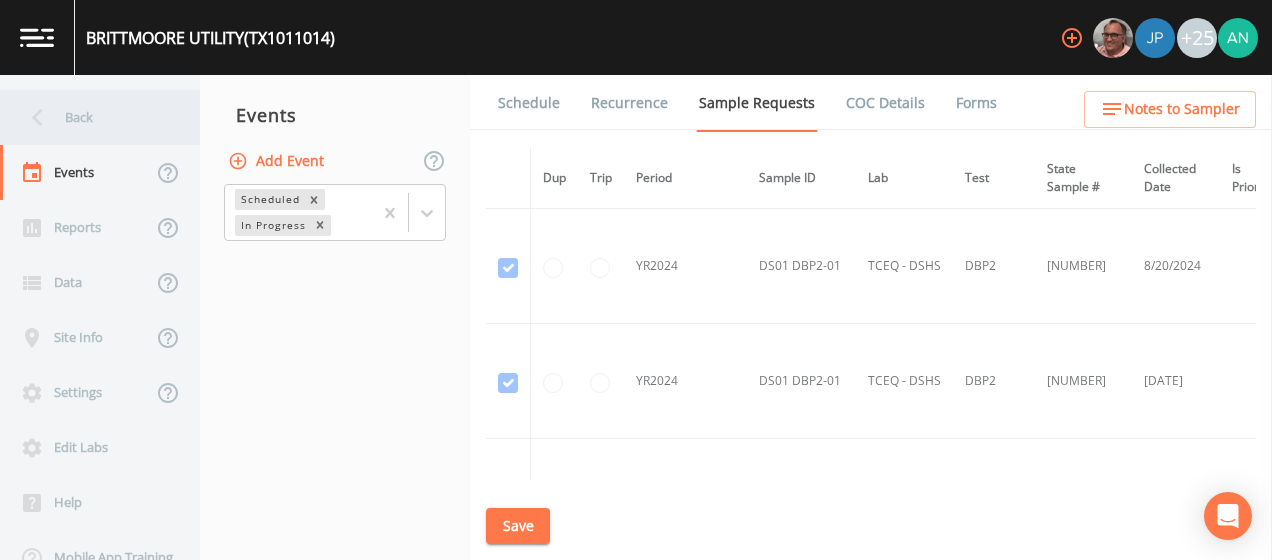 click on "Back" at bounding box center (90, 117) 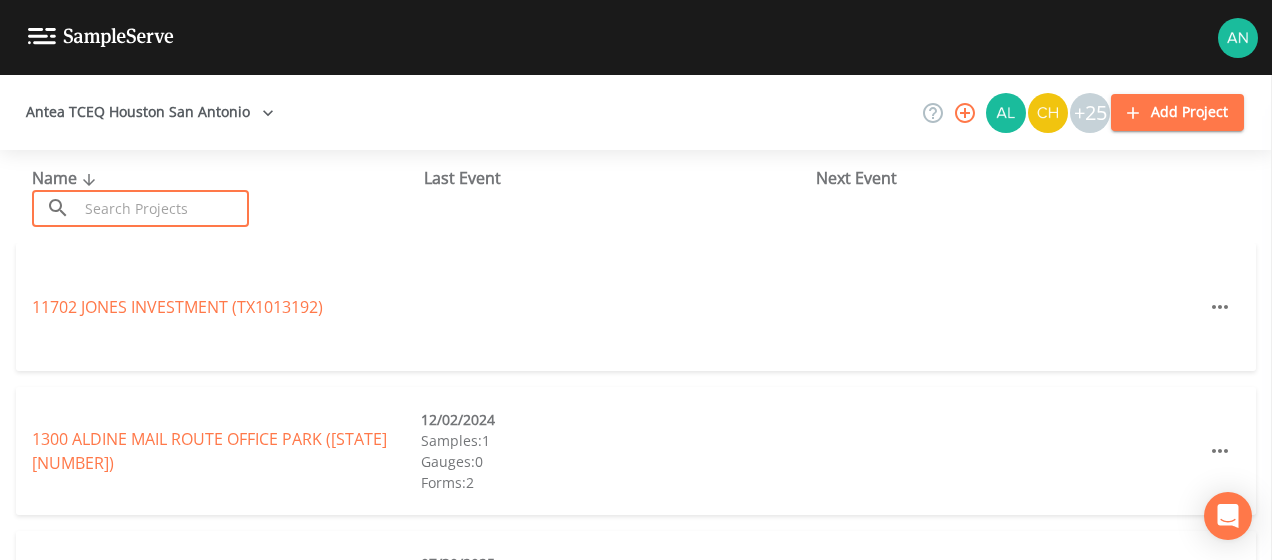 click at bounding box center [163, 208] 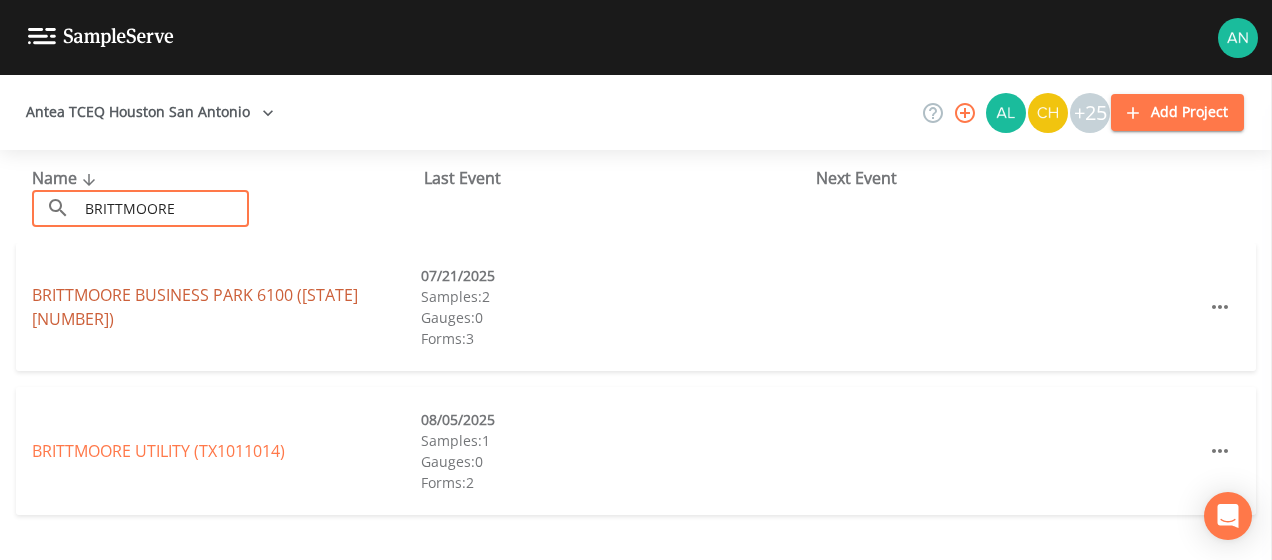 type on "BRITTMOORE" 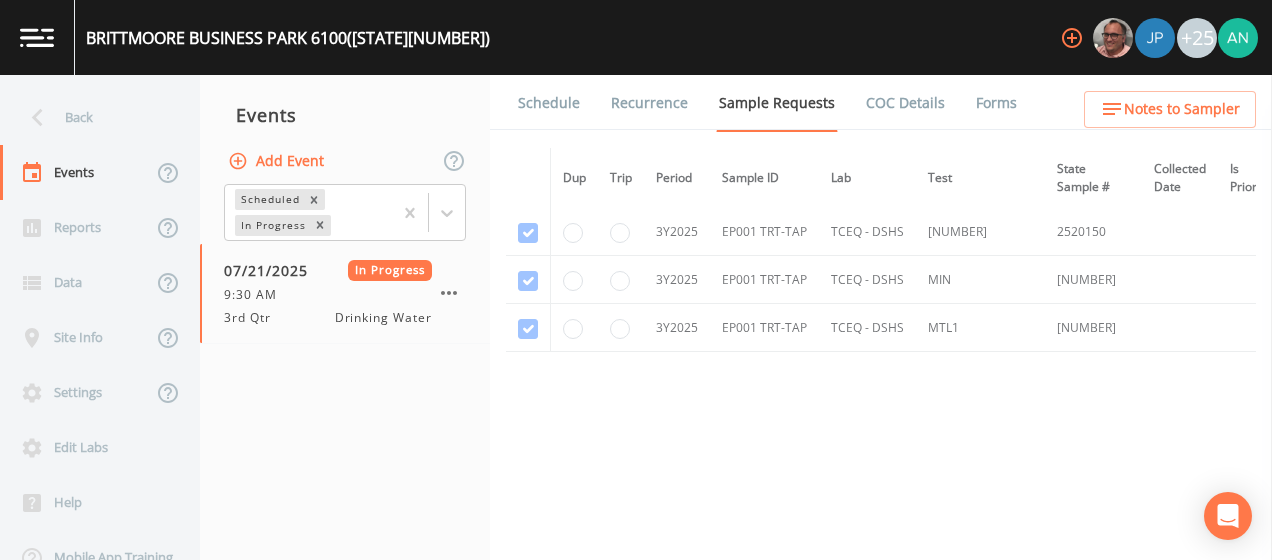 scroll, scrollTop: 1316, scrollLeft: 0, axis: vertical 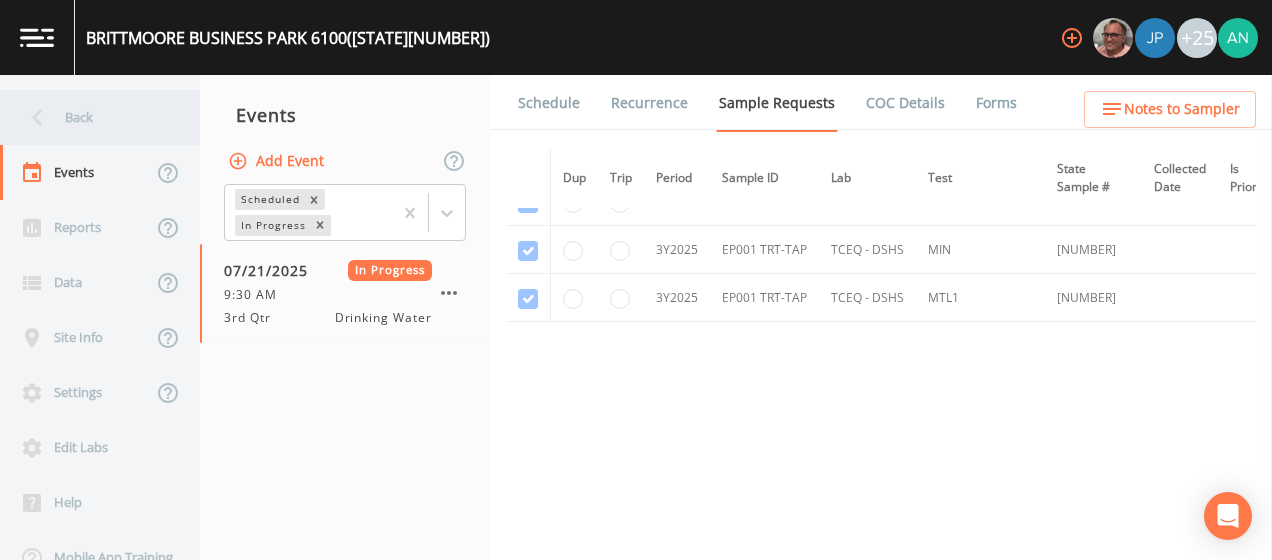 click on "Back" at bounding box center [90, 117] 